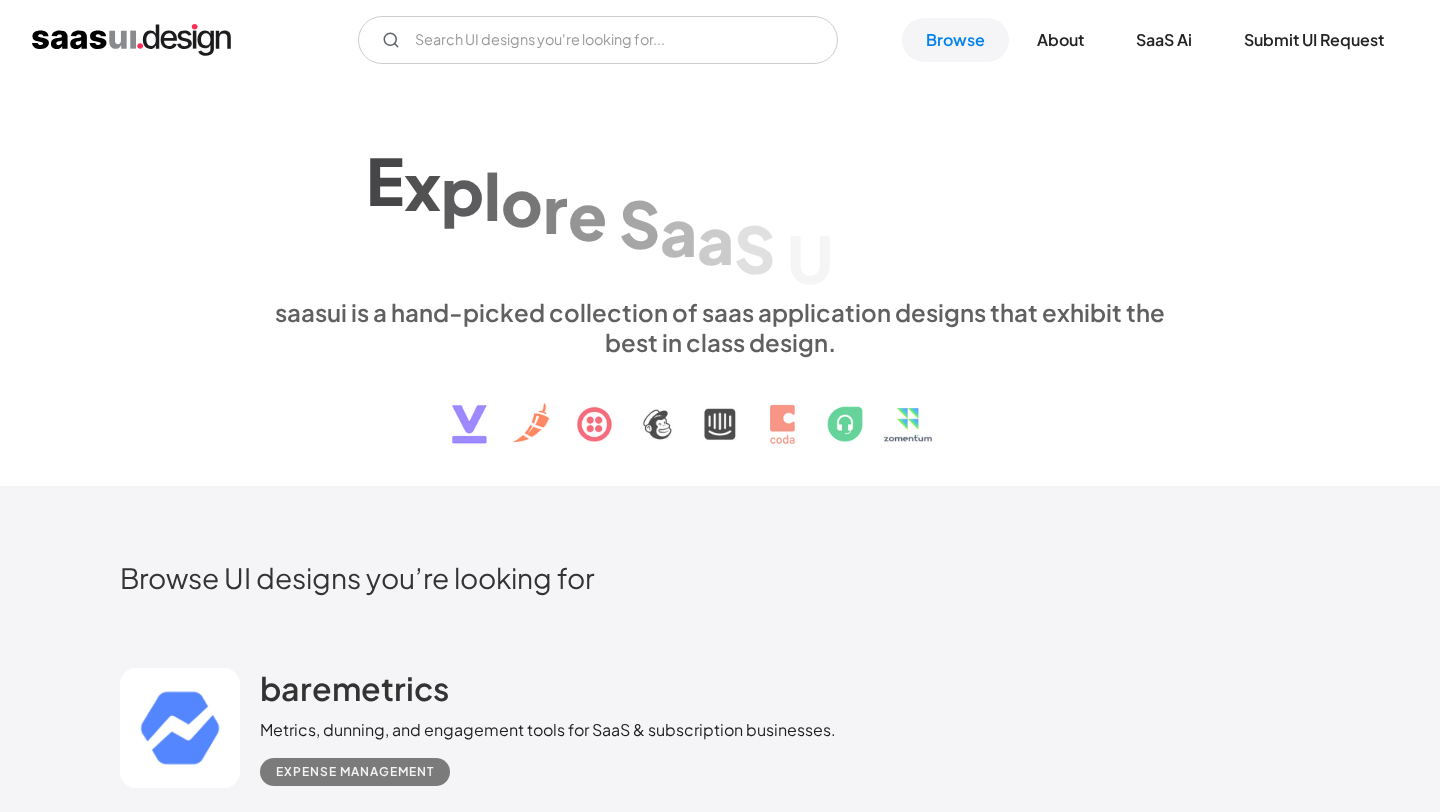 scroll, scrollTop: 0, scrollLeft: 0, axis: both 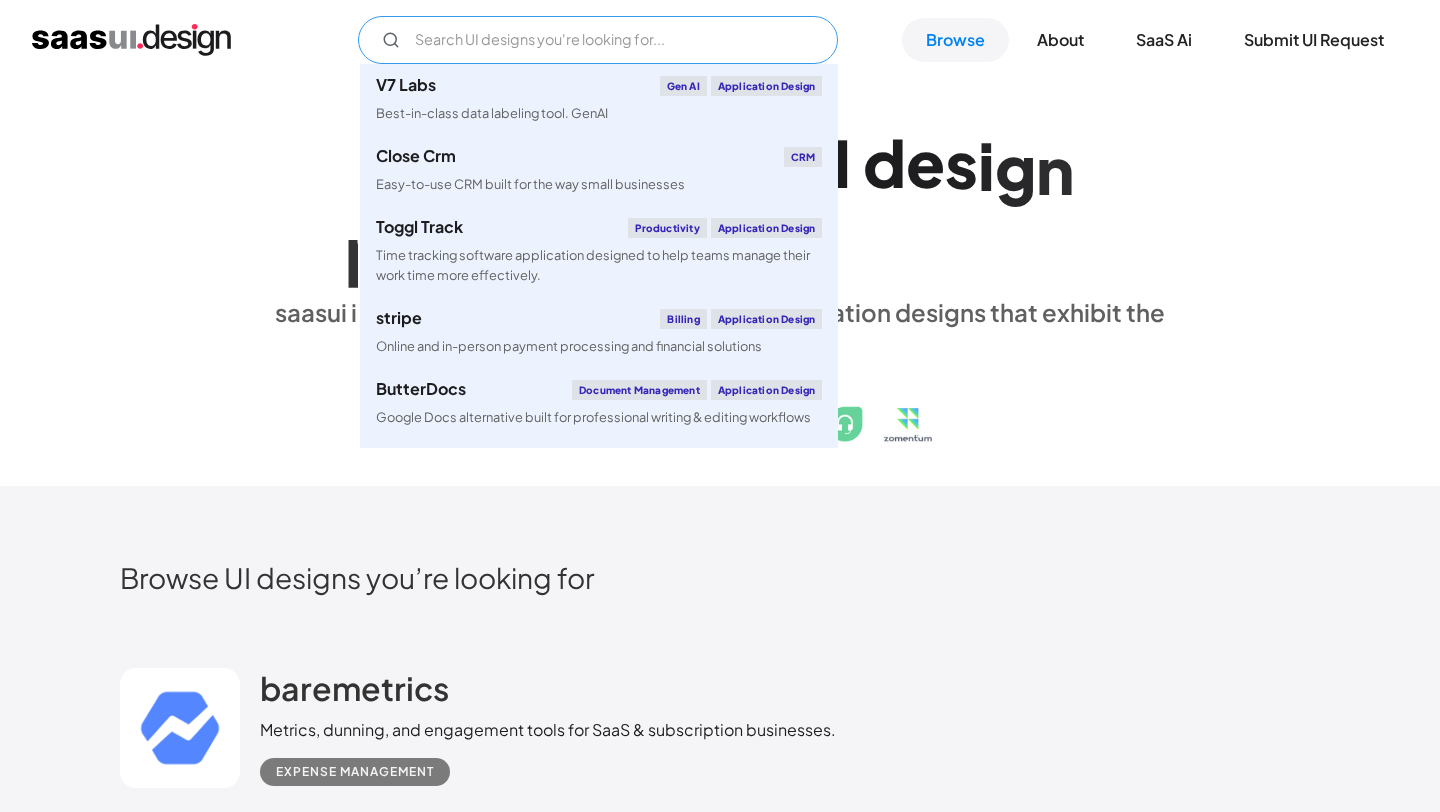 click at bounding box center [598, 40] 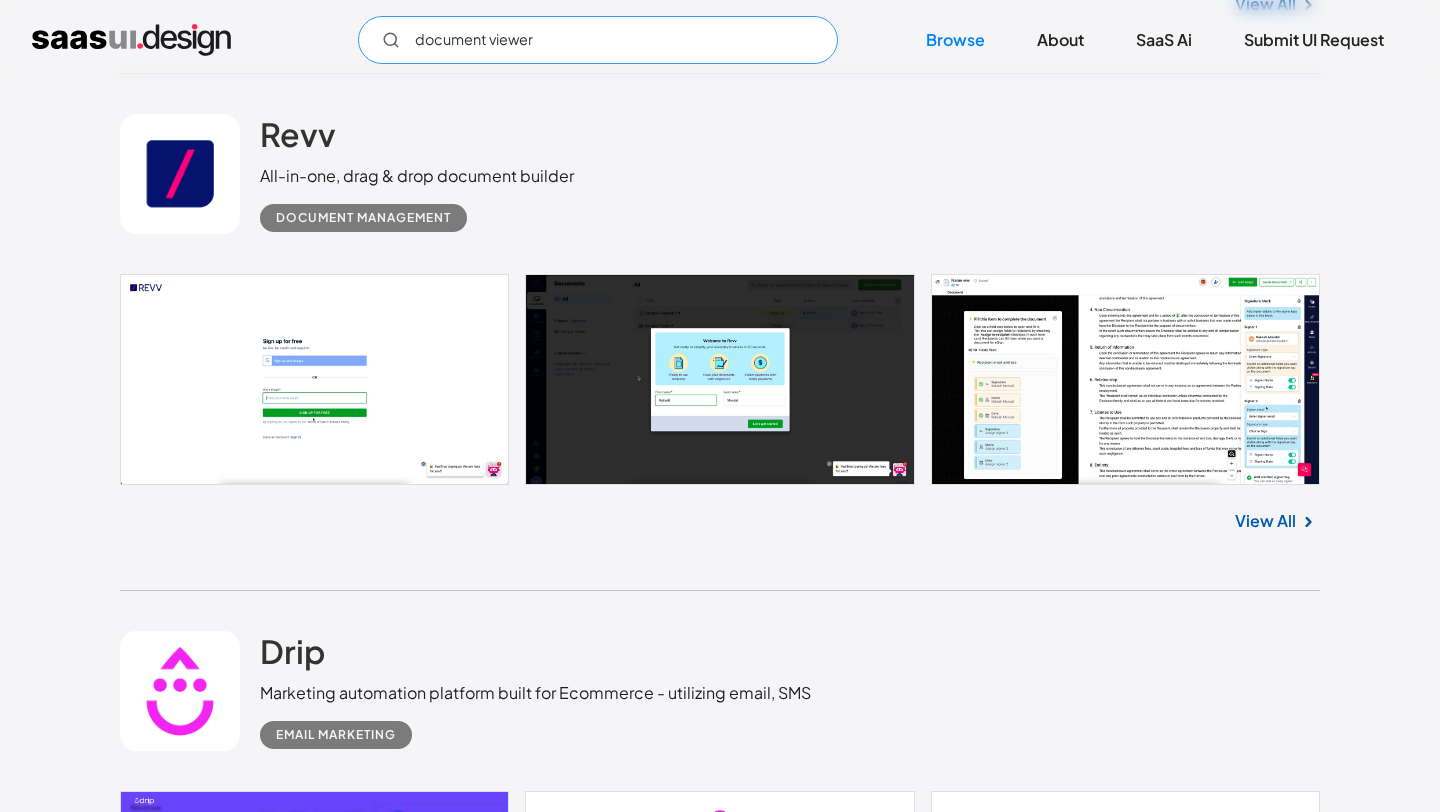 scroll, scrollTop: 1878, scrollLeft: 0, axis: vertical 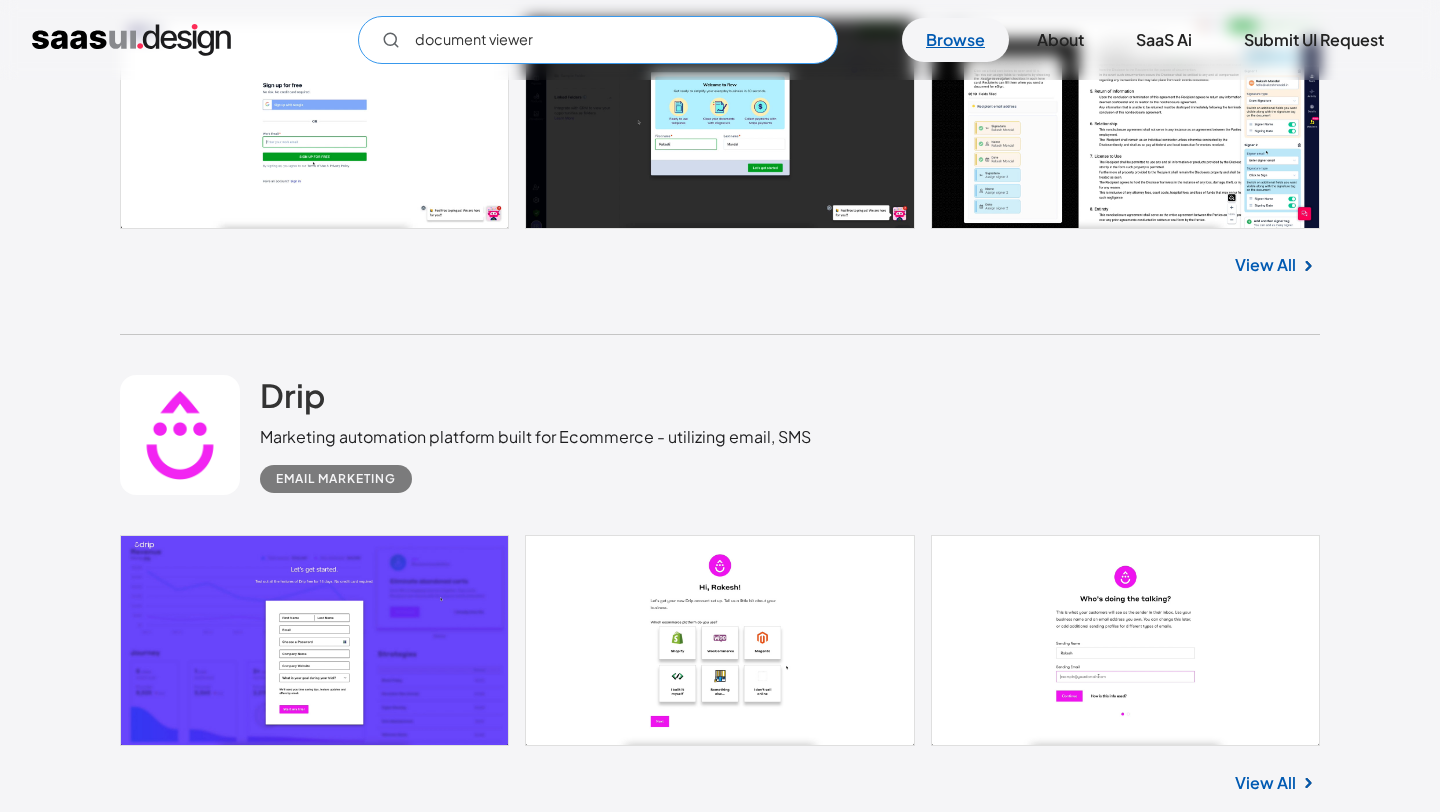 type on "document viewer" 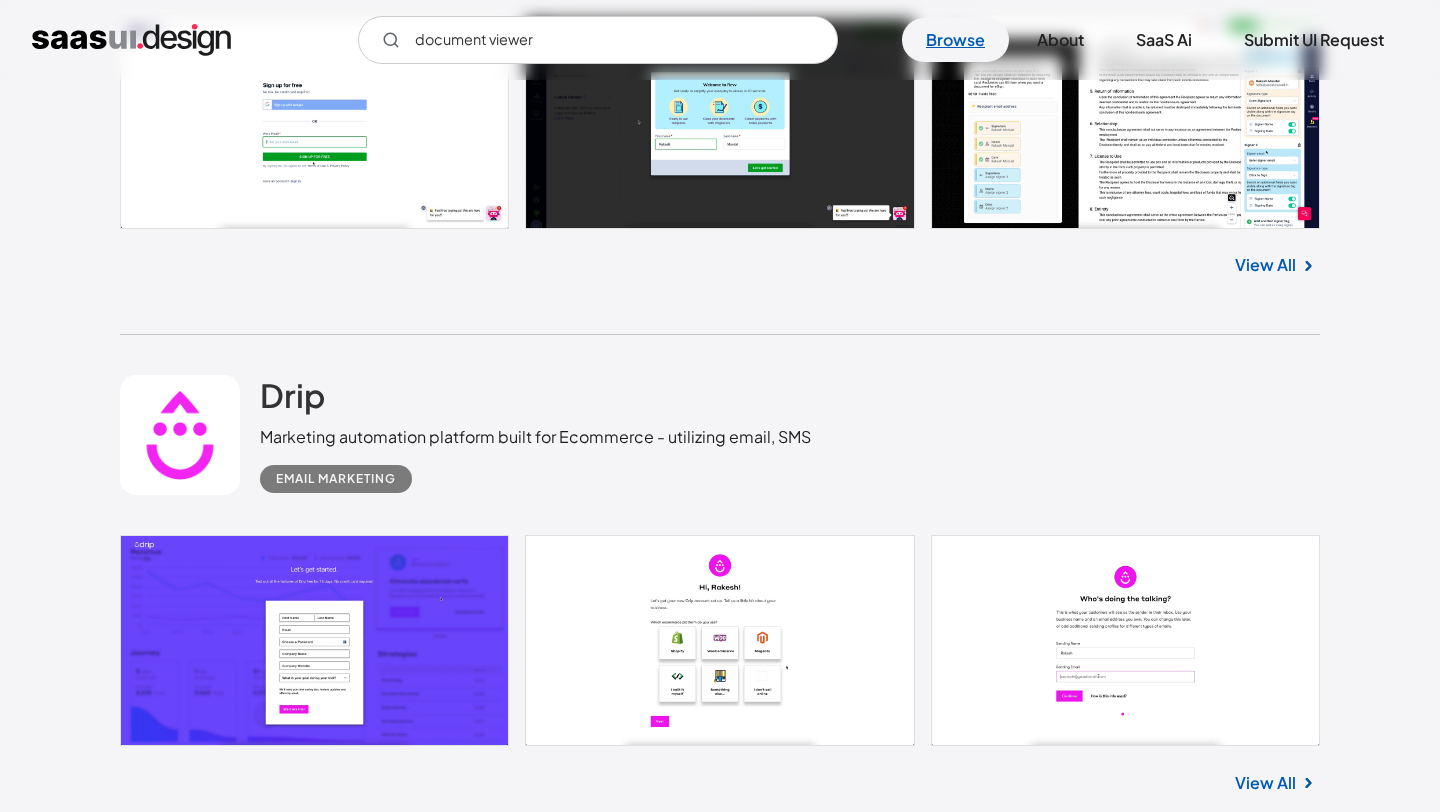 click on "Browse" at bounding box center (955, 40) 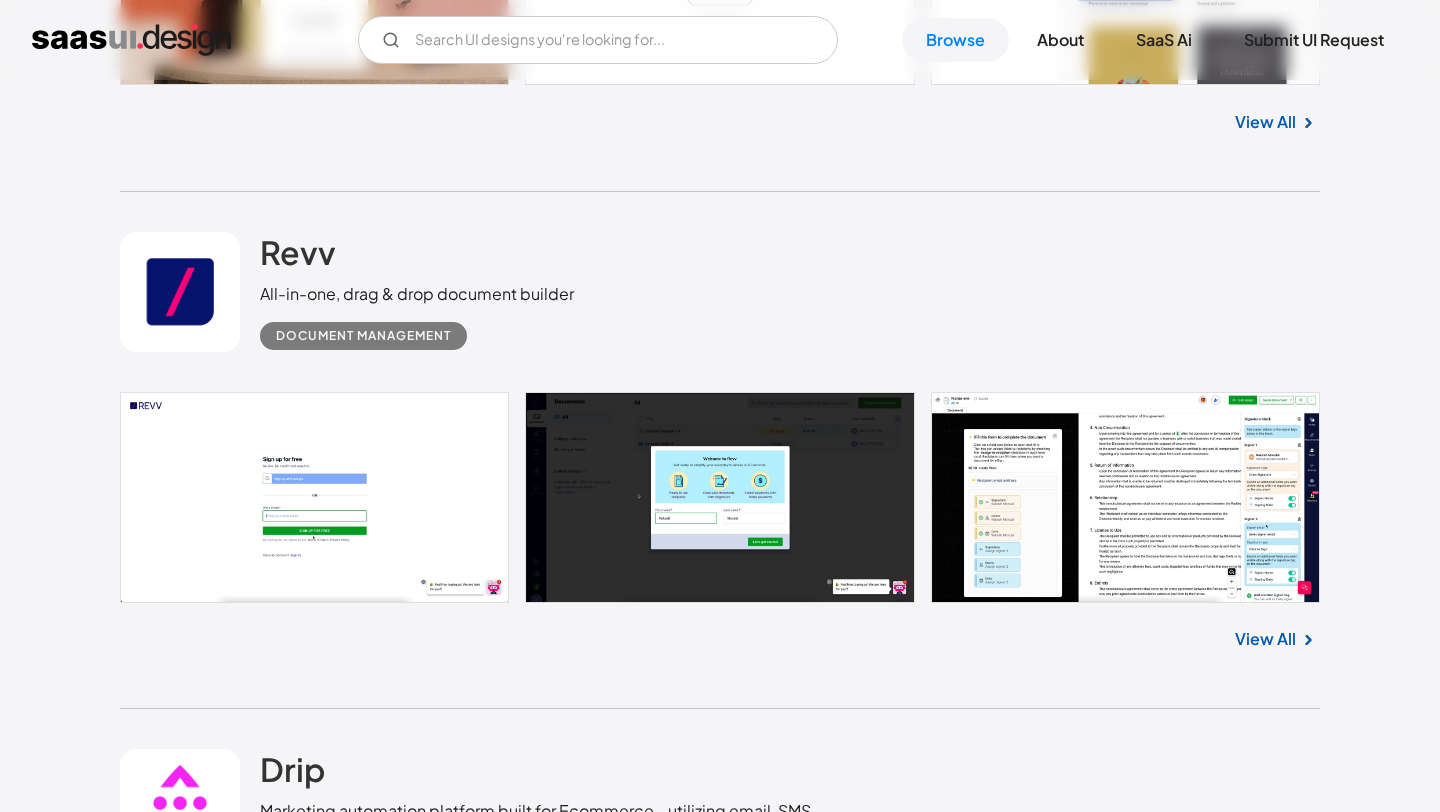 scroll, scrollTop: 1508, scrollLeft: 0, axis: vertical 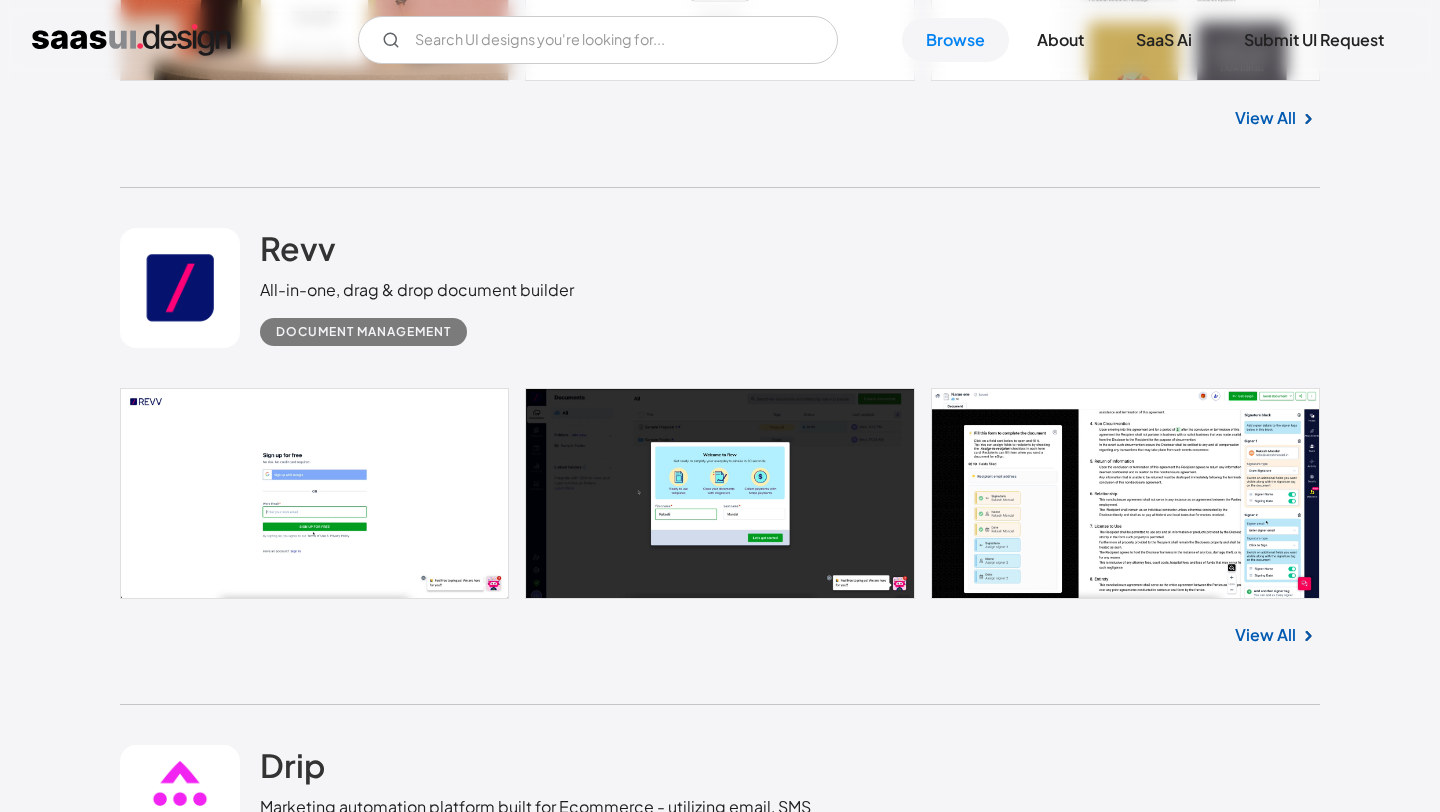click at bounding box center [720, 493] 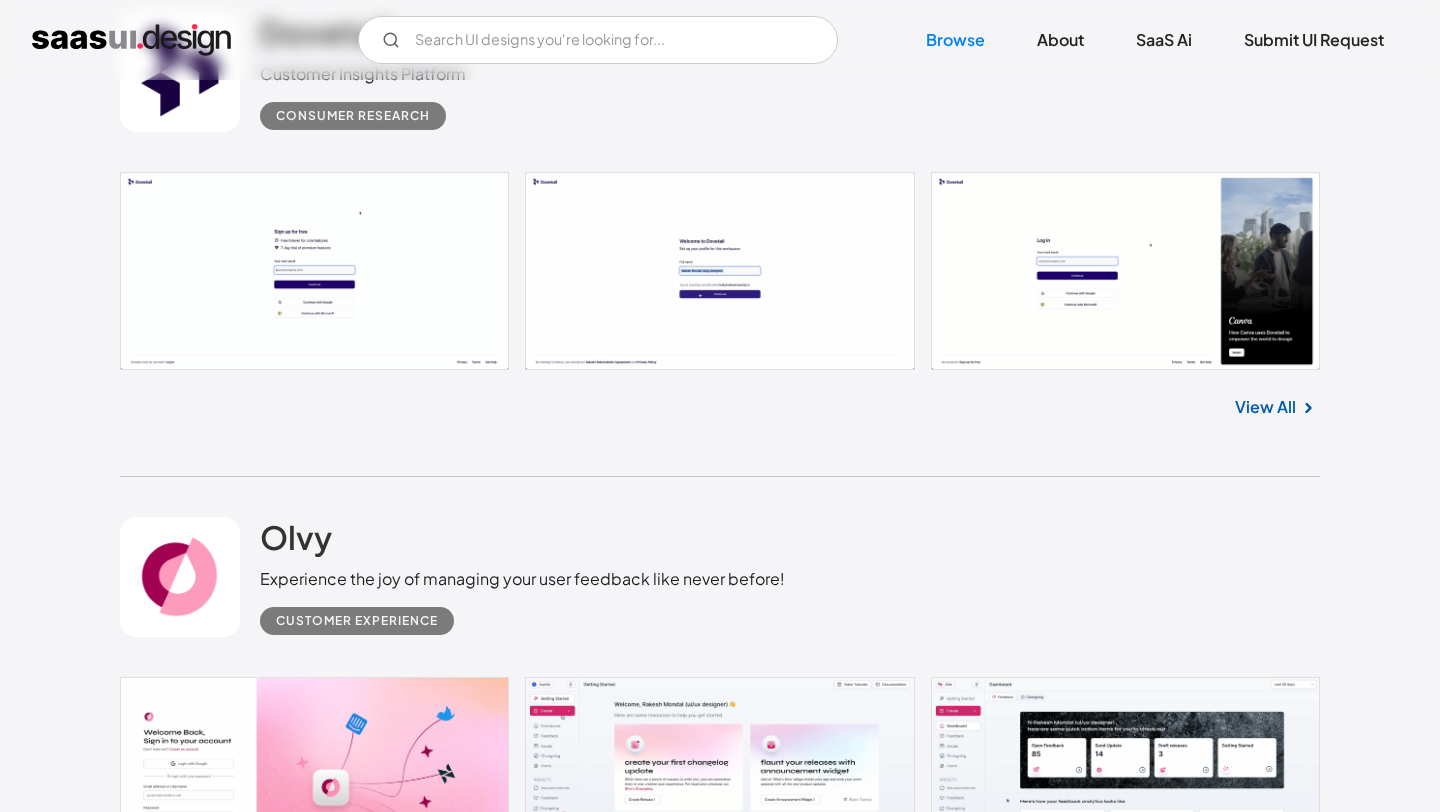 scroll, scrollTop: 3832, scrollLeft: 0, axis: vertical 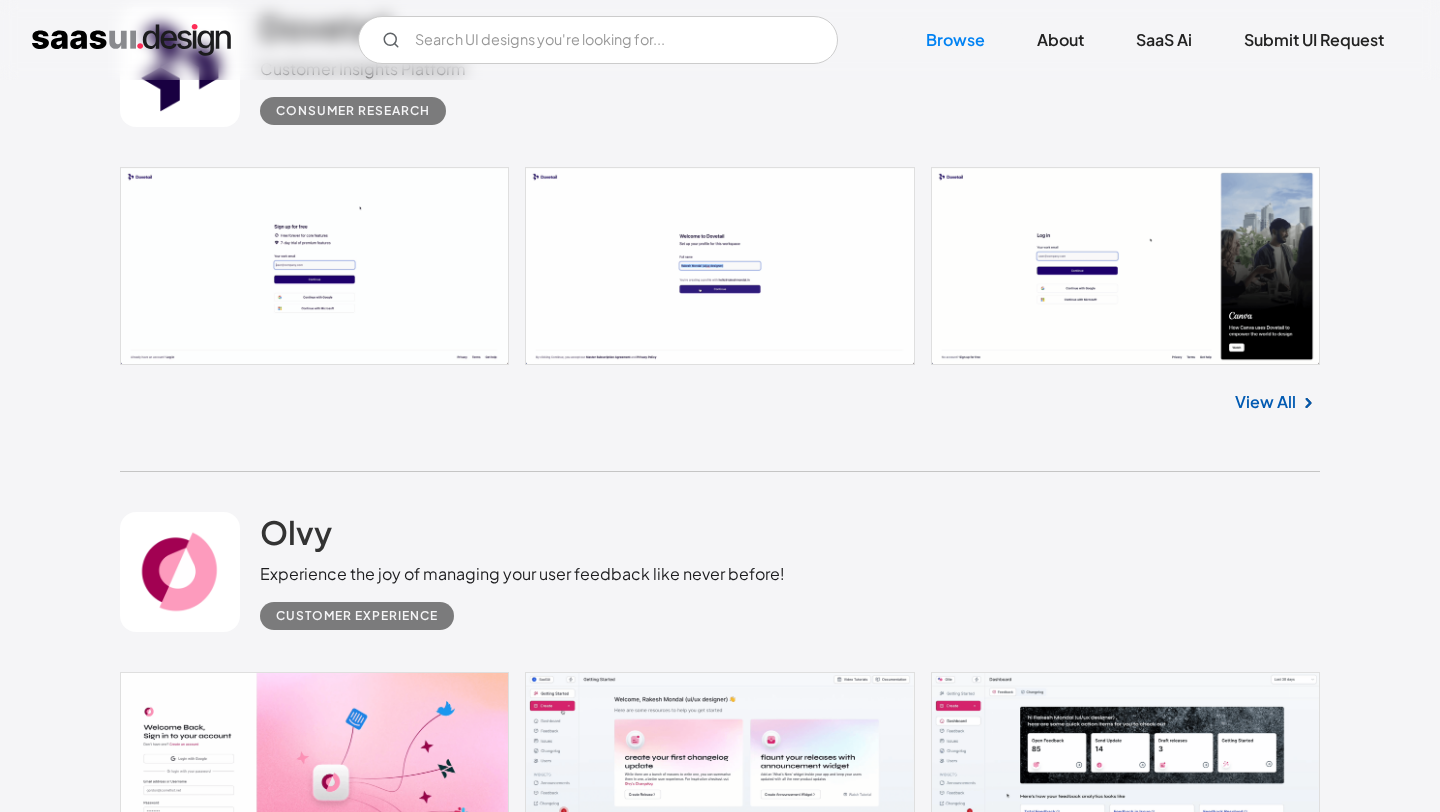 click on "View All" at bounding box center [1265, 402] 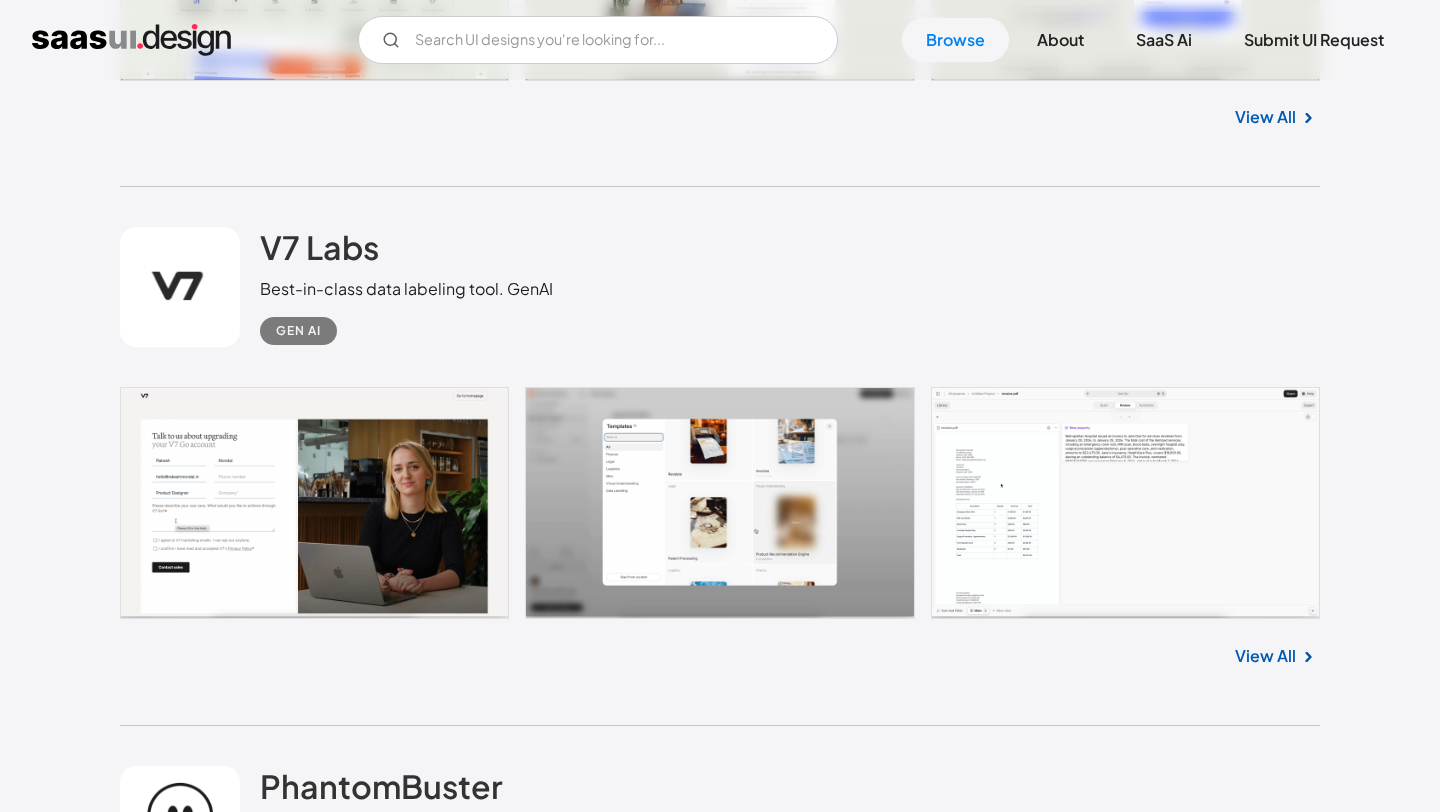 scroll, scrollTop: 7892, scrollLeft: 0, axis: vertical 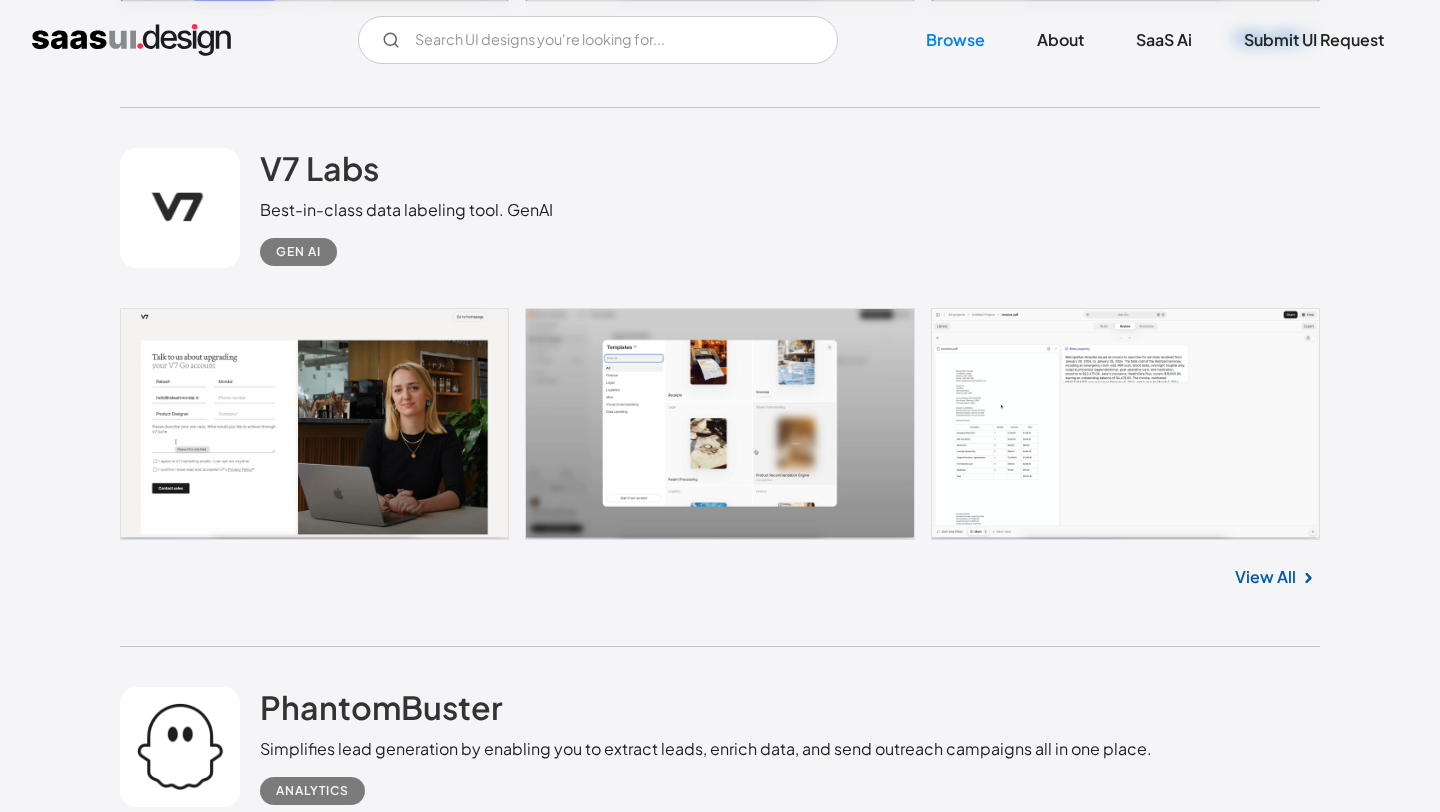 click at bounding box center [720, 424] 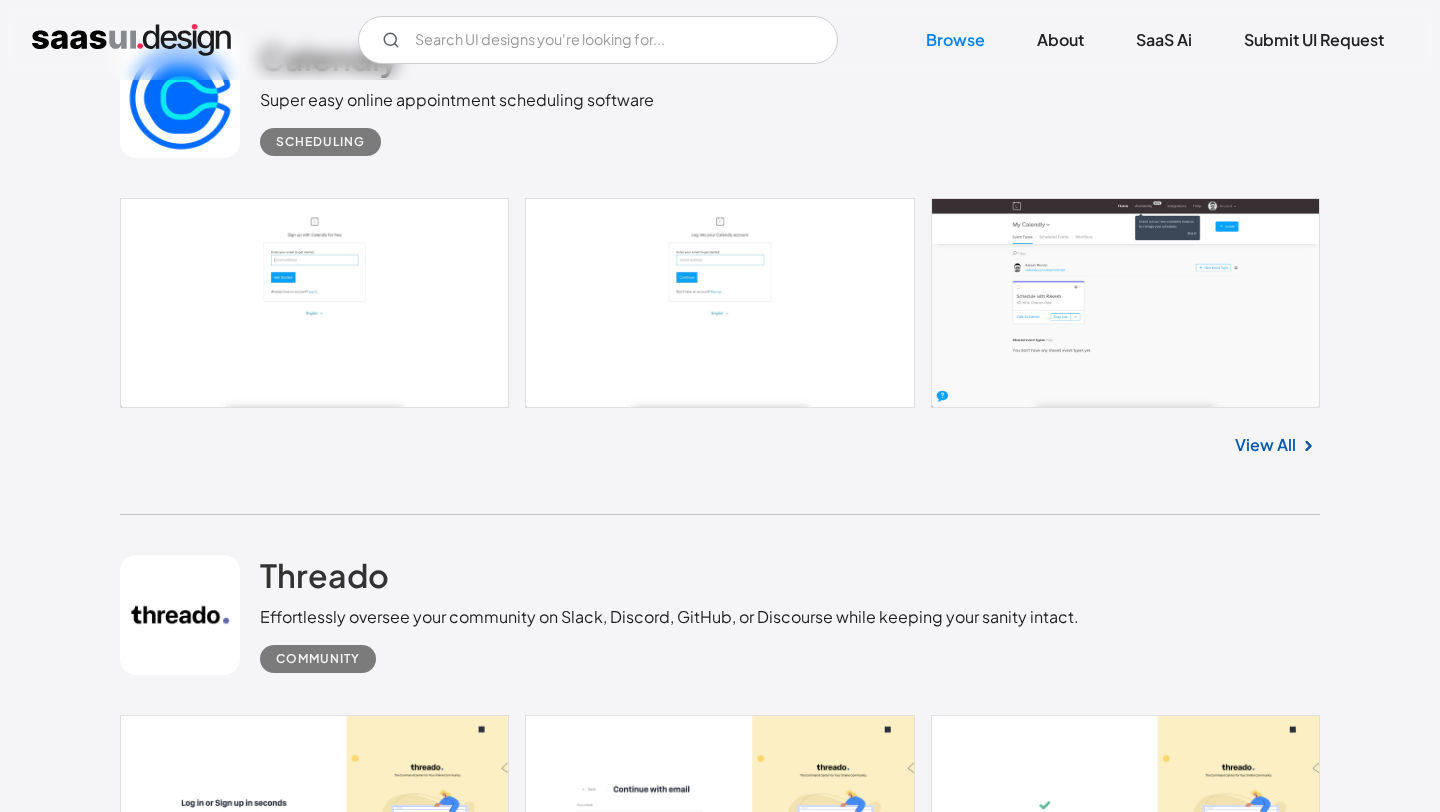 scroll, scrollTop: 18858, scrollLeft: 0, axis: vertical 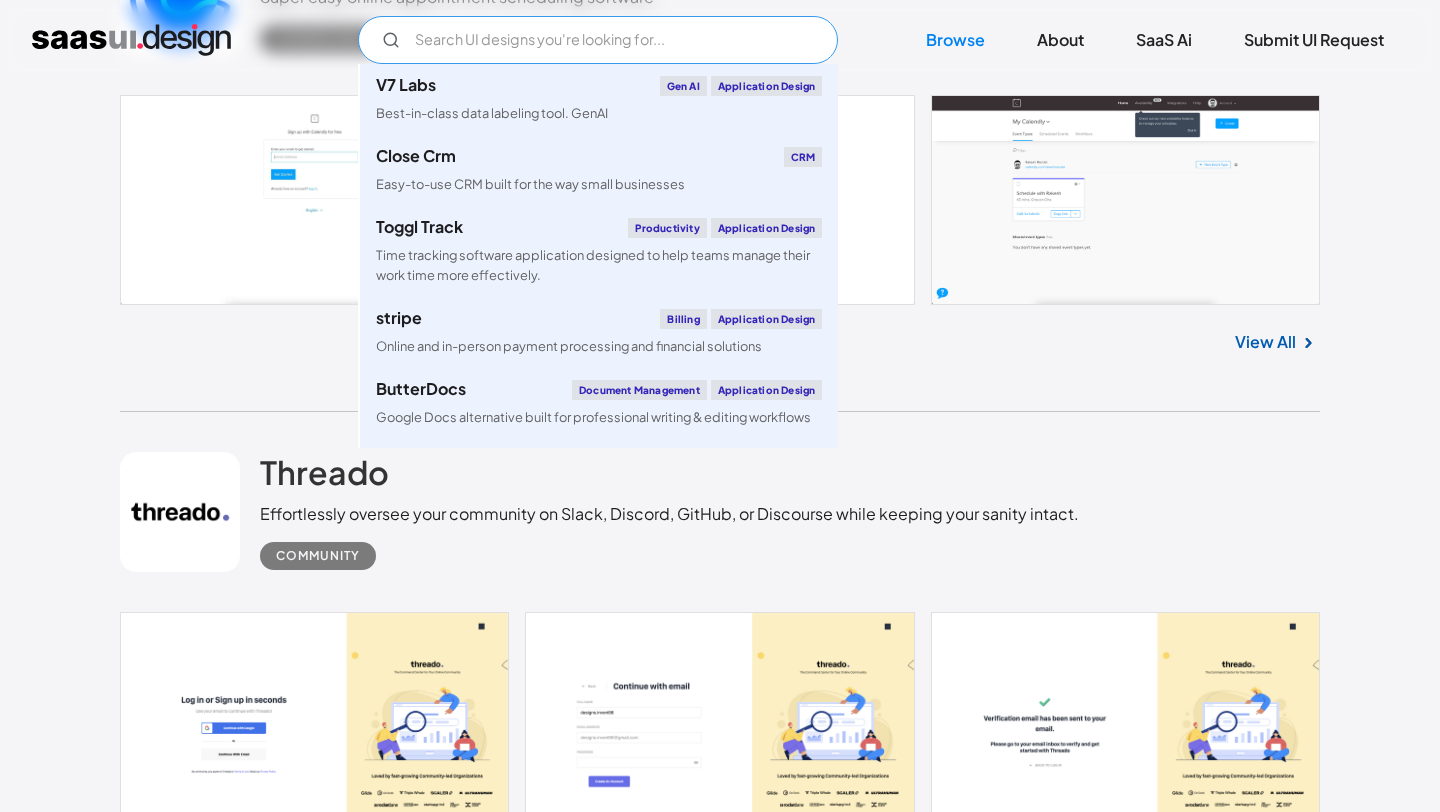 click at bounding box center (598, 40) 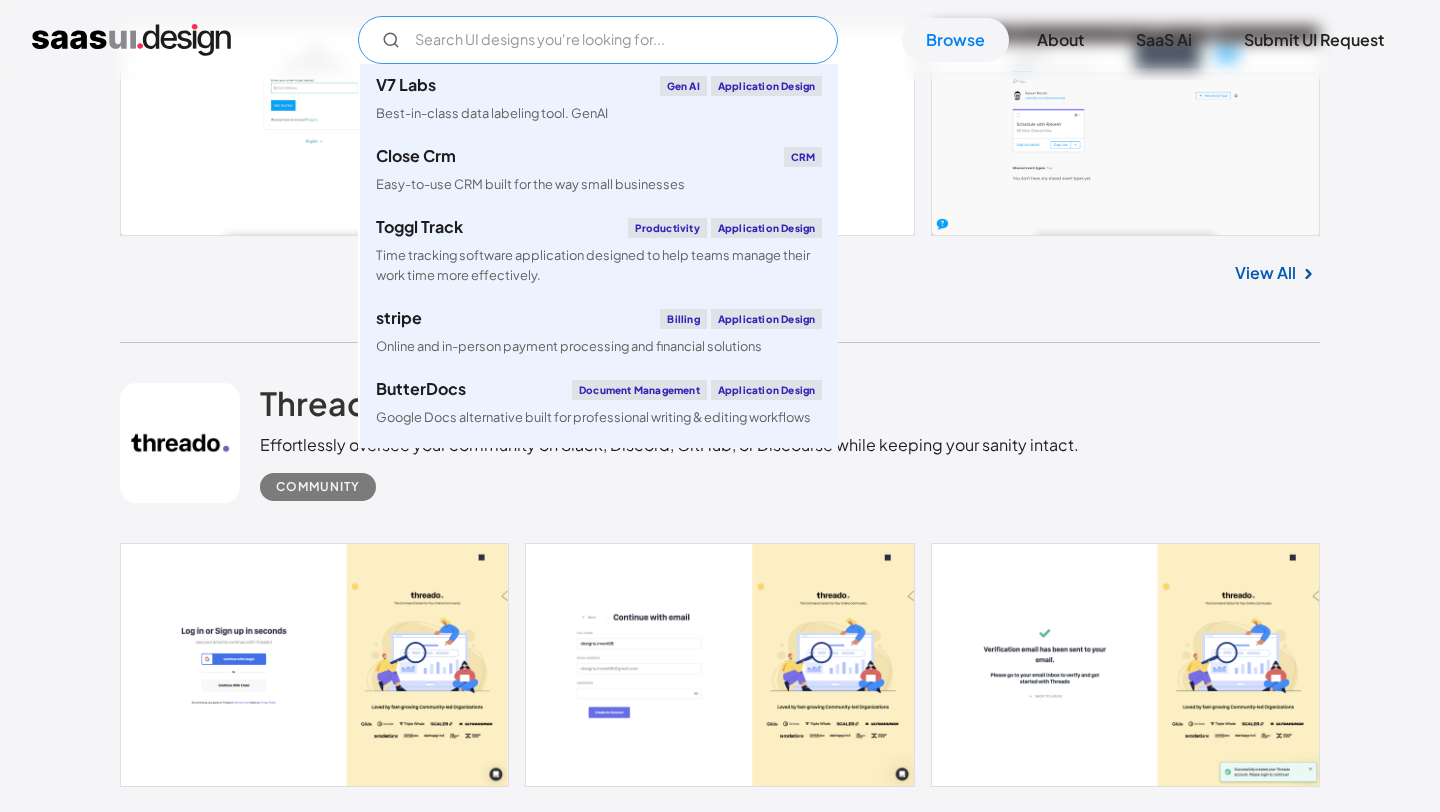scroll, scrollTop: 18951, scrollLeft: 0, axis: vertical 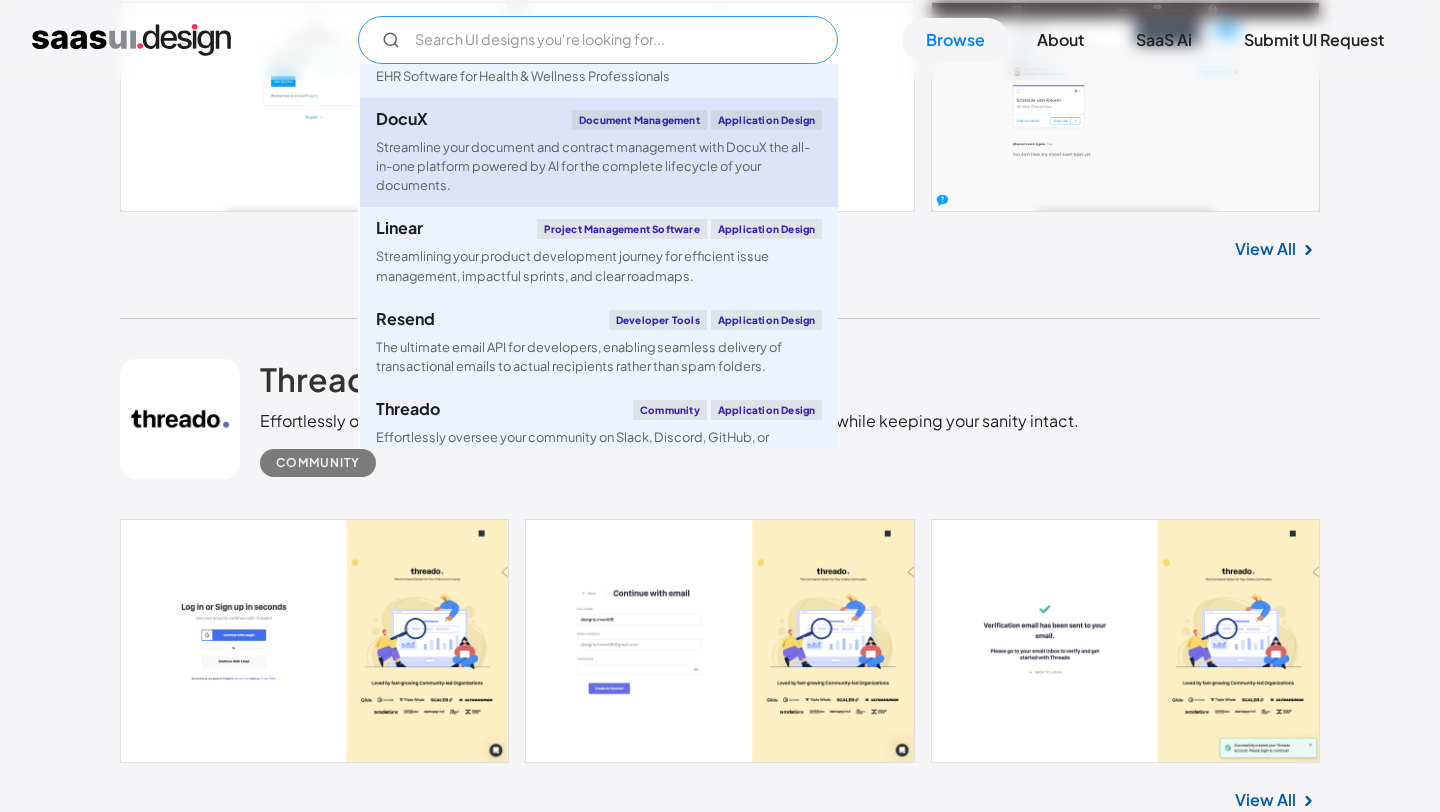 click on "Streamline your document and contract management with DocuX the all-in-one platform powered by AI for the complete lifecycle of your documents." at bounding box center (599, 167) 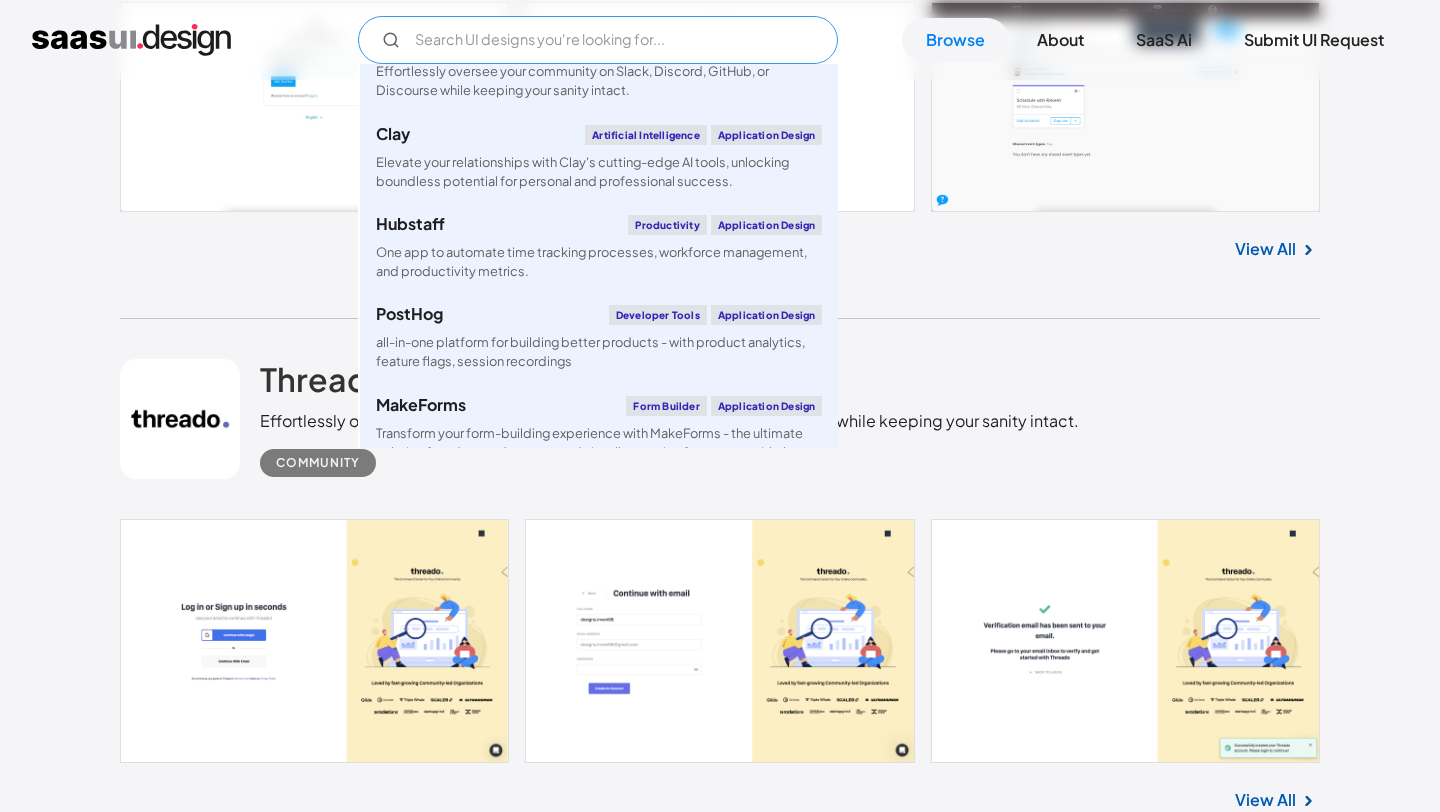 scroll, scrollTop: 1571, scrollLeft: 0, axis: vertical 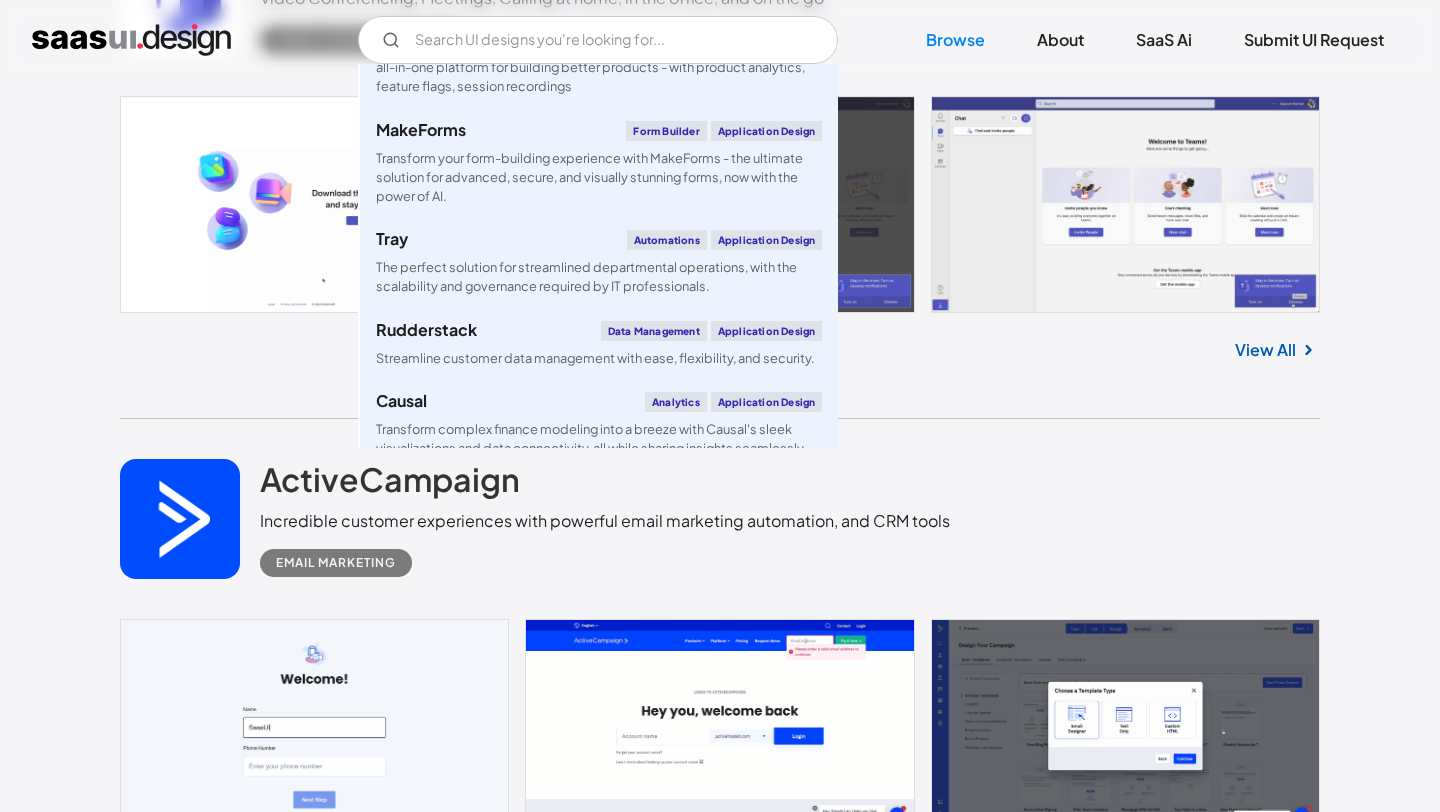 click on "Browse UI designs you’re looking for baremetrics Metrics, dunning, and engagement tools for SaaS & subscription businesses. Expense Management No items found. View All Flodesk Effortlessly design beautiful emails and connect with your audience in an authentic way. Email Marketing No items found. View All Revv All-in-one, drag & drop document builder Document Management No items found. View All Drip Marketing automation platform built for Ecommerce - utilizing email, SMS Email Marketing No items found. View All Cycle Simplifies customer feedback for better product development. App Experience No items found. View All Drift Sales tools designed to make buying easier today. Marketing Automation No items found. View All Dovetail Customer Insights Platform Consumer Research No items found. View All Olvy Experience the joy of managing your user feedback like never before! Customer Experience No items found. View All Read.cv Collaboration No items found. View All Lusha Marketing Automation No items found. View All" at bounding box center [720, 7188] 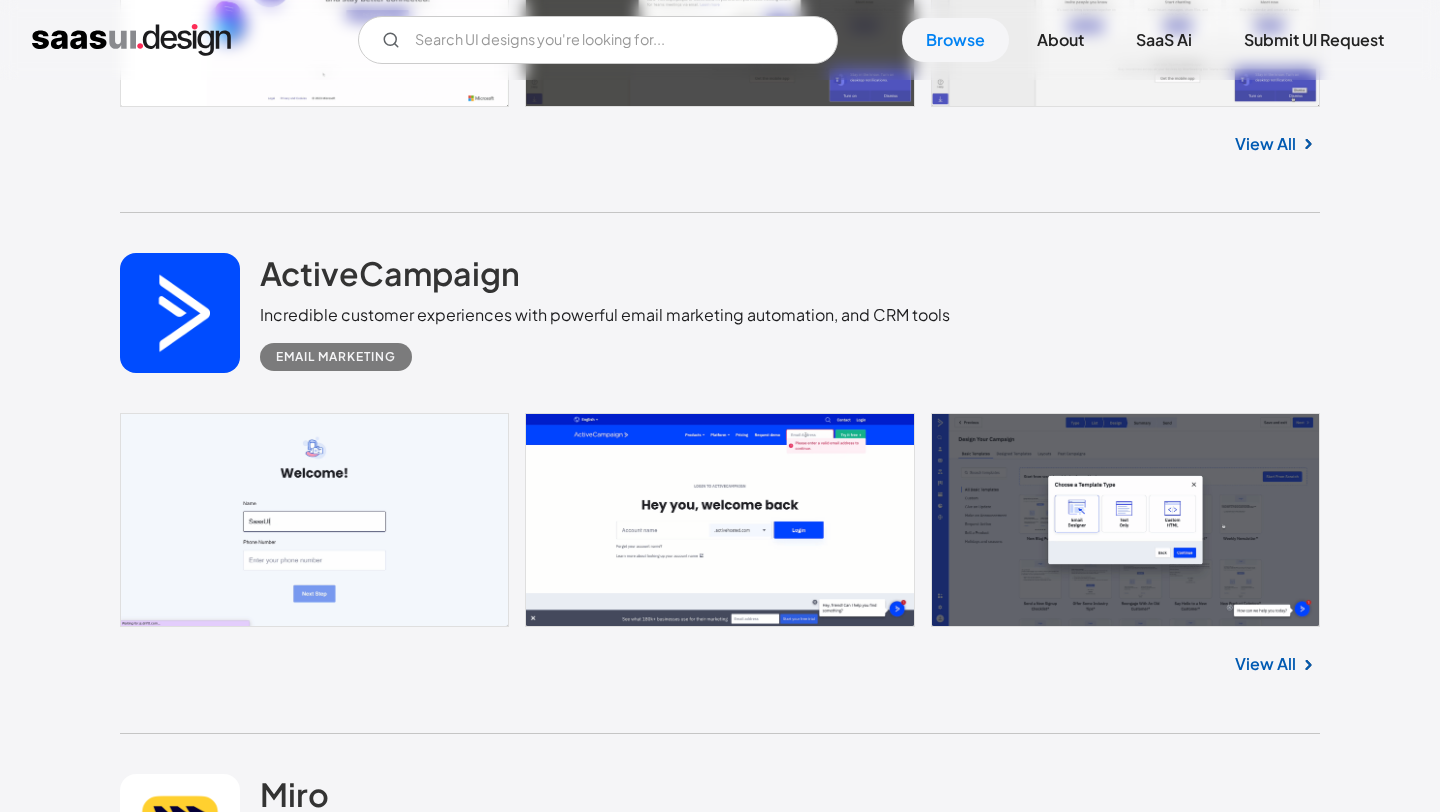 scroll, scrollTop: 20315, scrollLeft: 0, axis: vertical 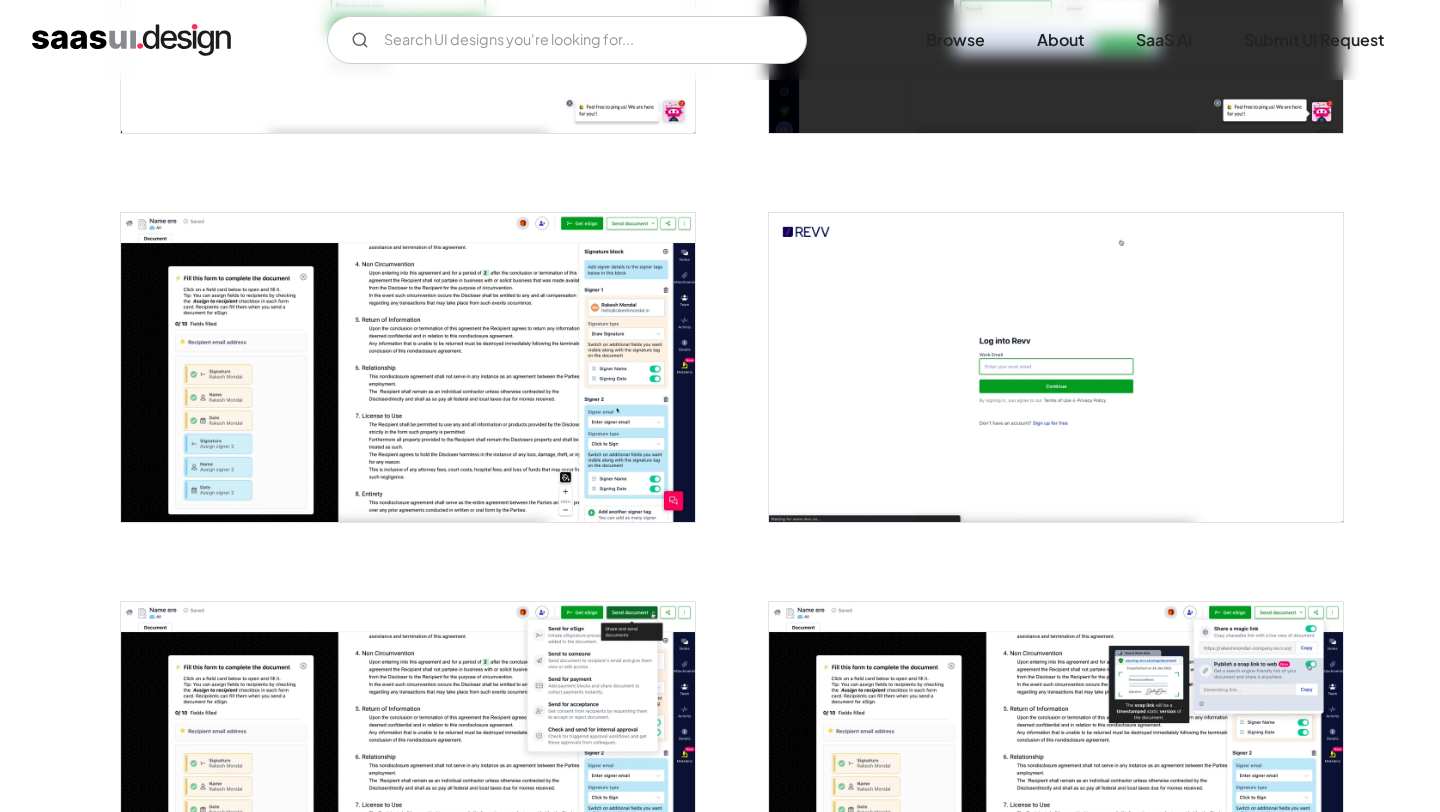 click at bounding box center [408, 367] 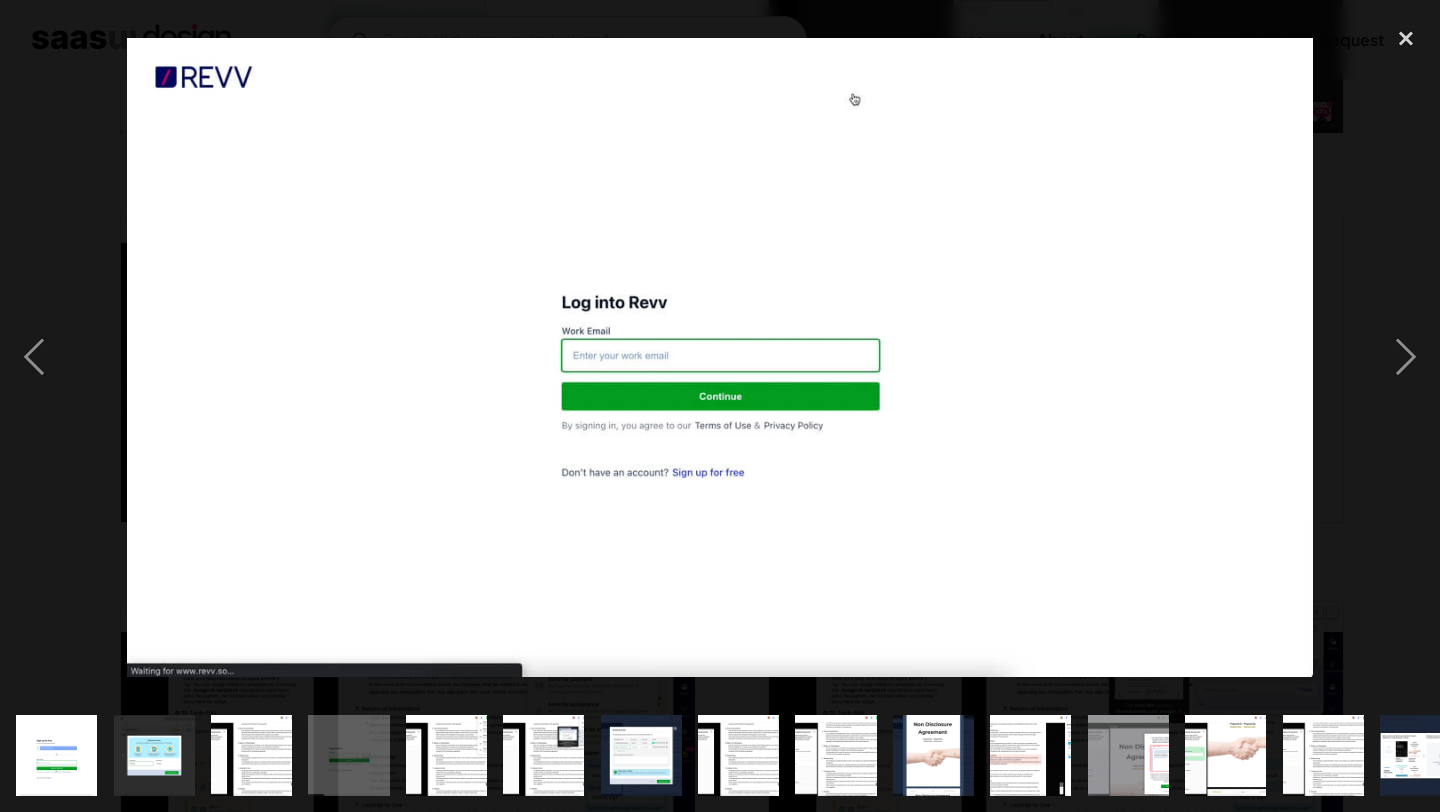 click at bounding box center (446, 755) 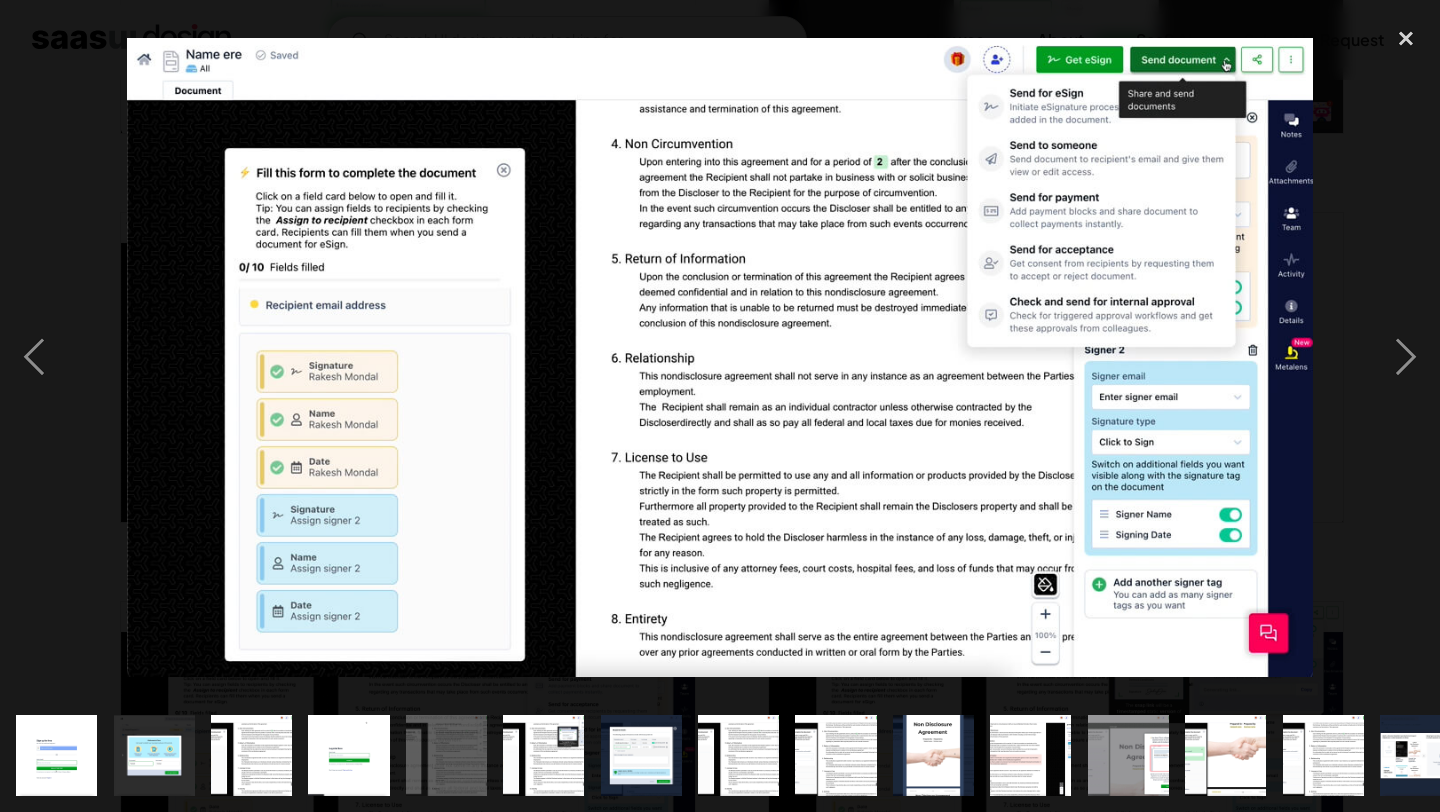 click at bounding box center (544, 755) 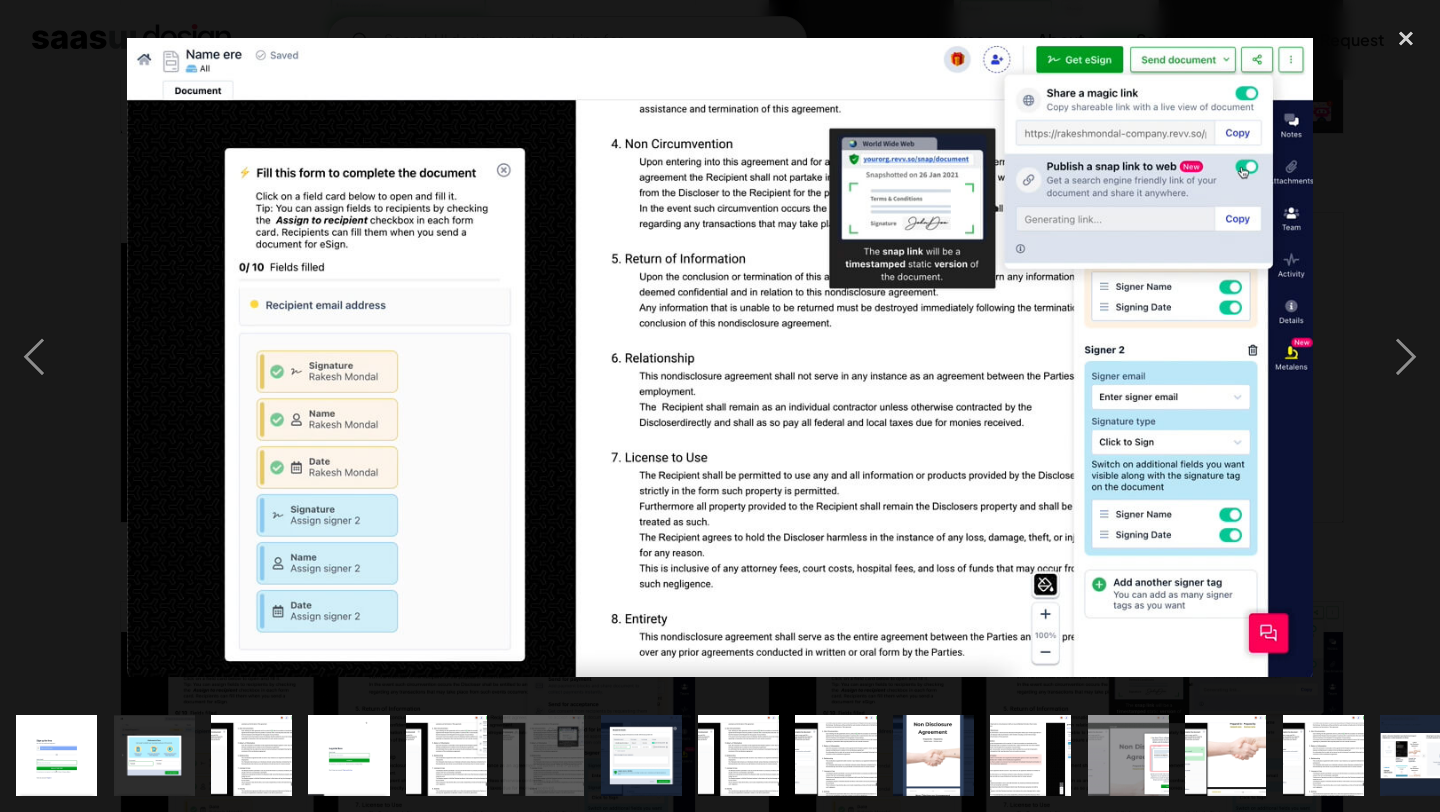 click at bounding box center [641, 755] 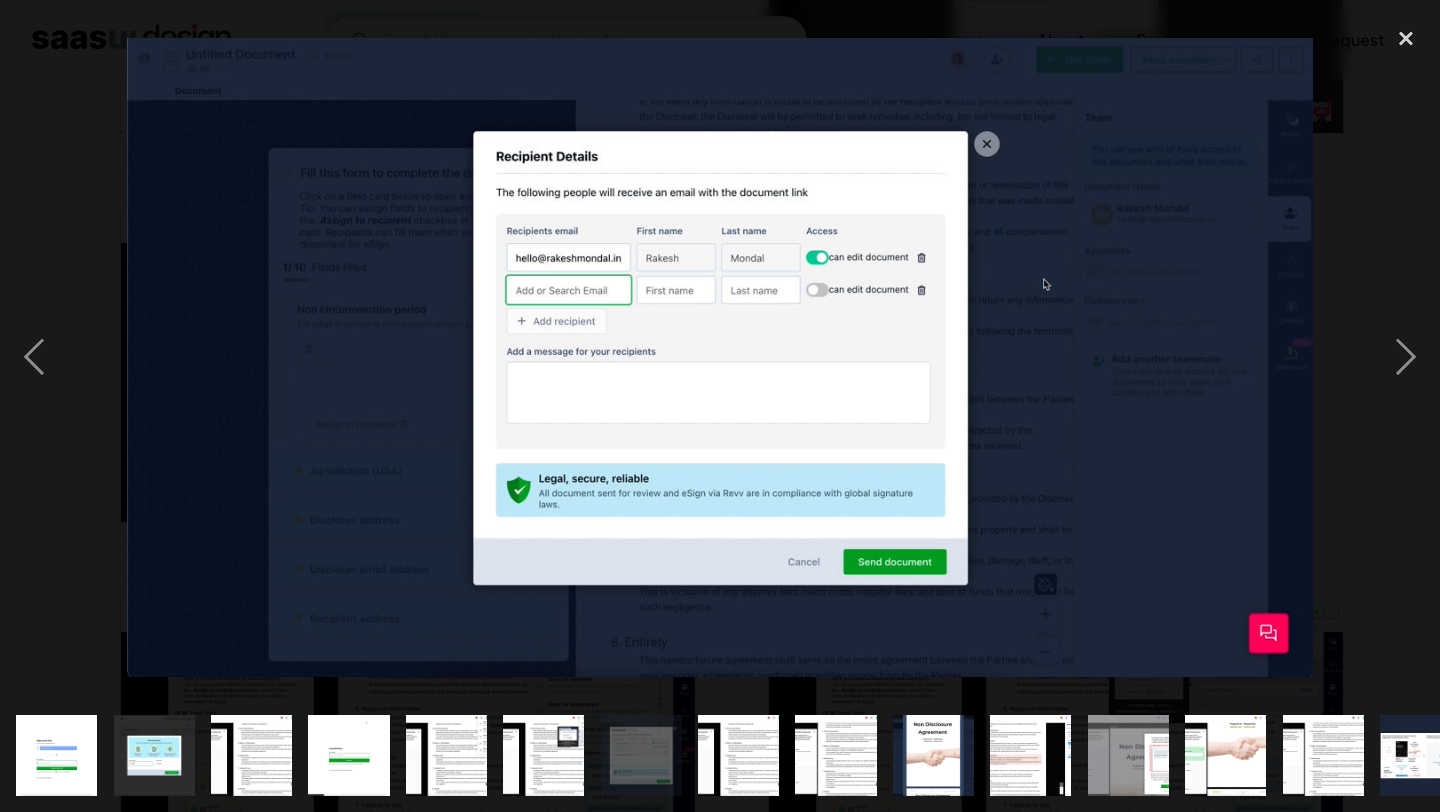 click at bounding box center (738, 755) 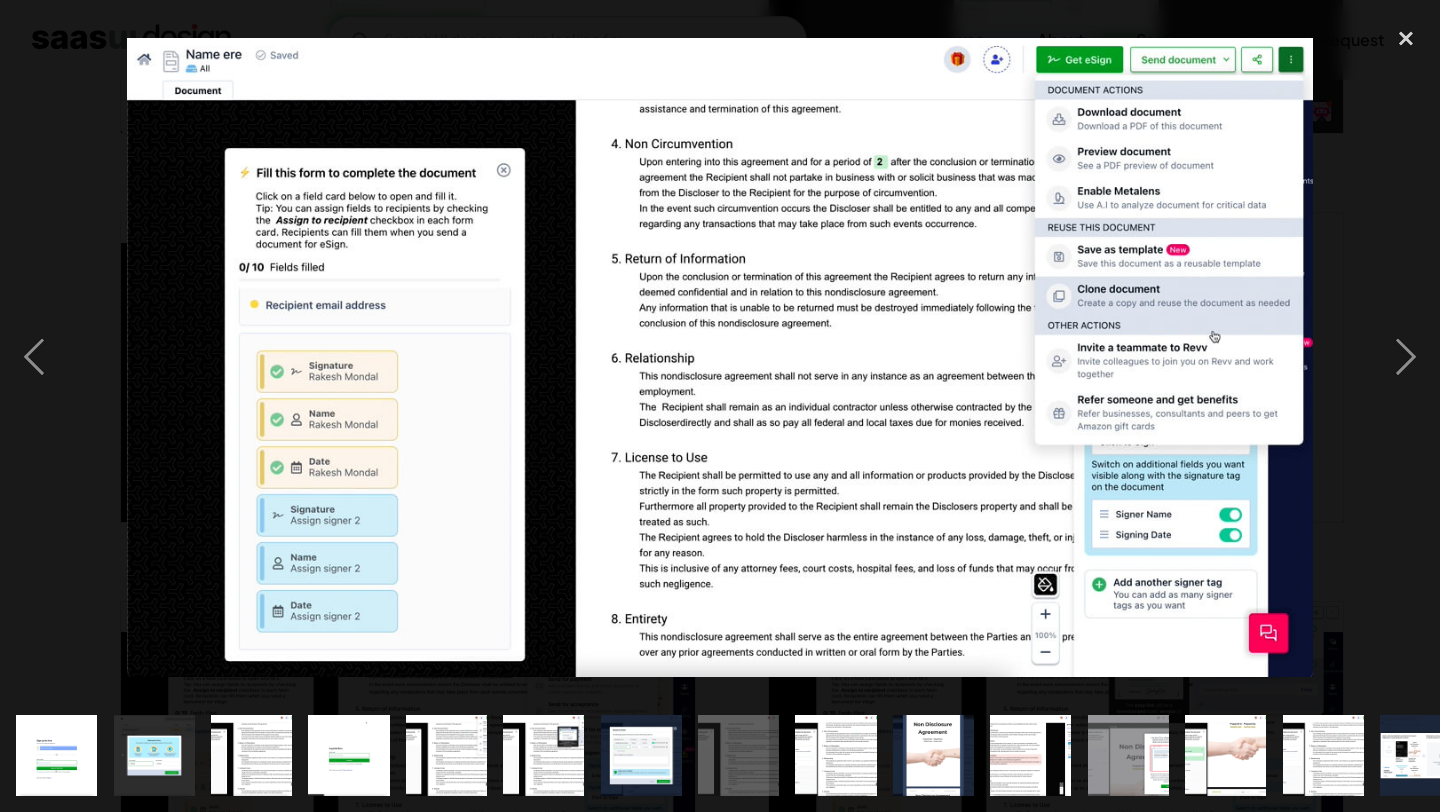 click at bounding box center [836, 755] 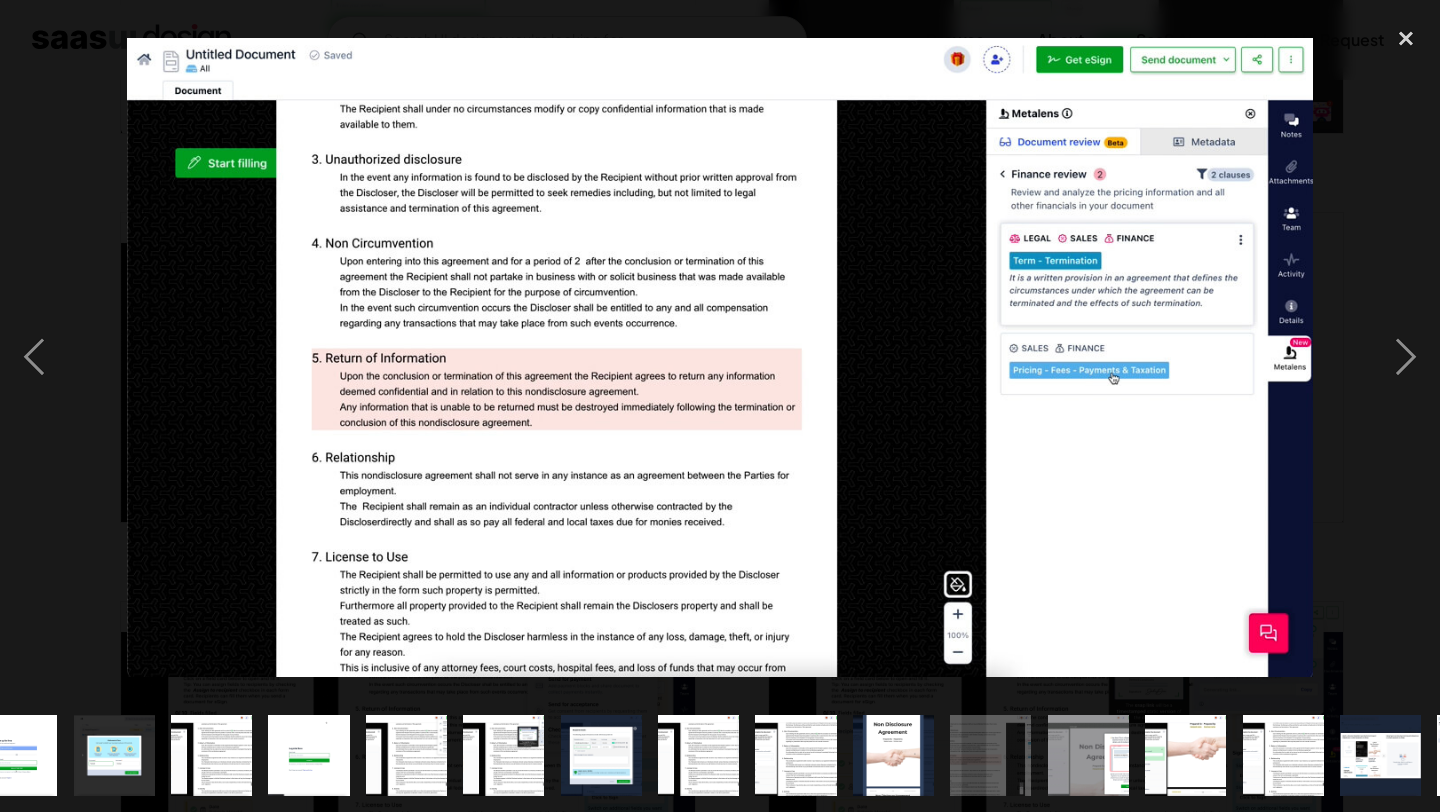 scroll, scrollTop: 0, scrollLeft: 80, axis: horizontal 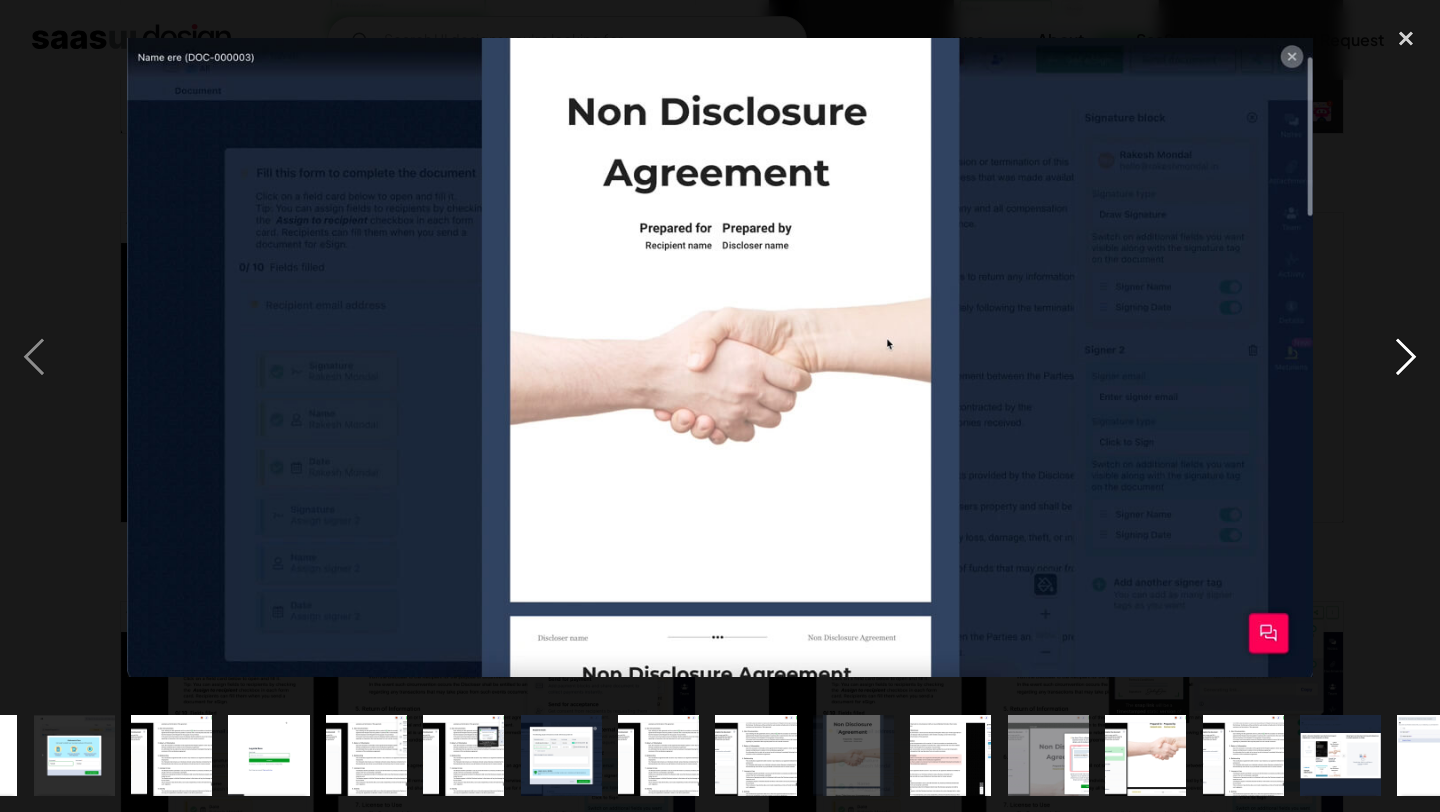 click at bounding box center [1406, 357] 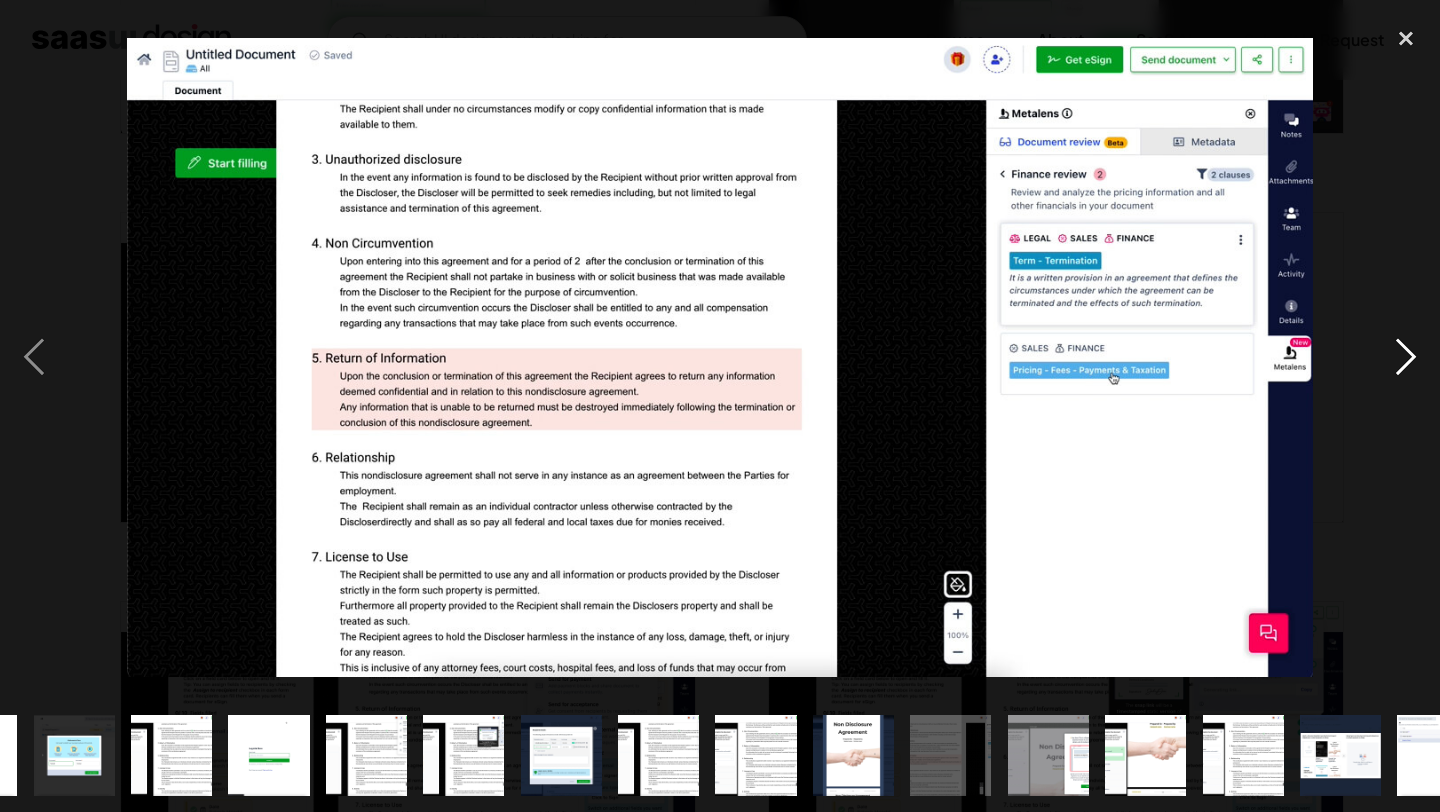 click at bounding box center [1406, 357] 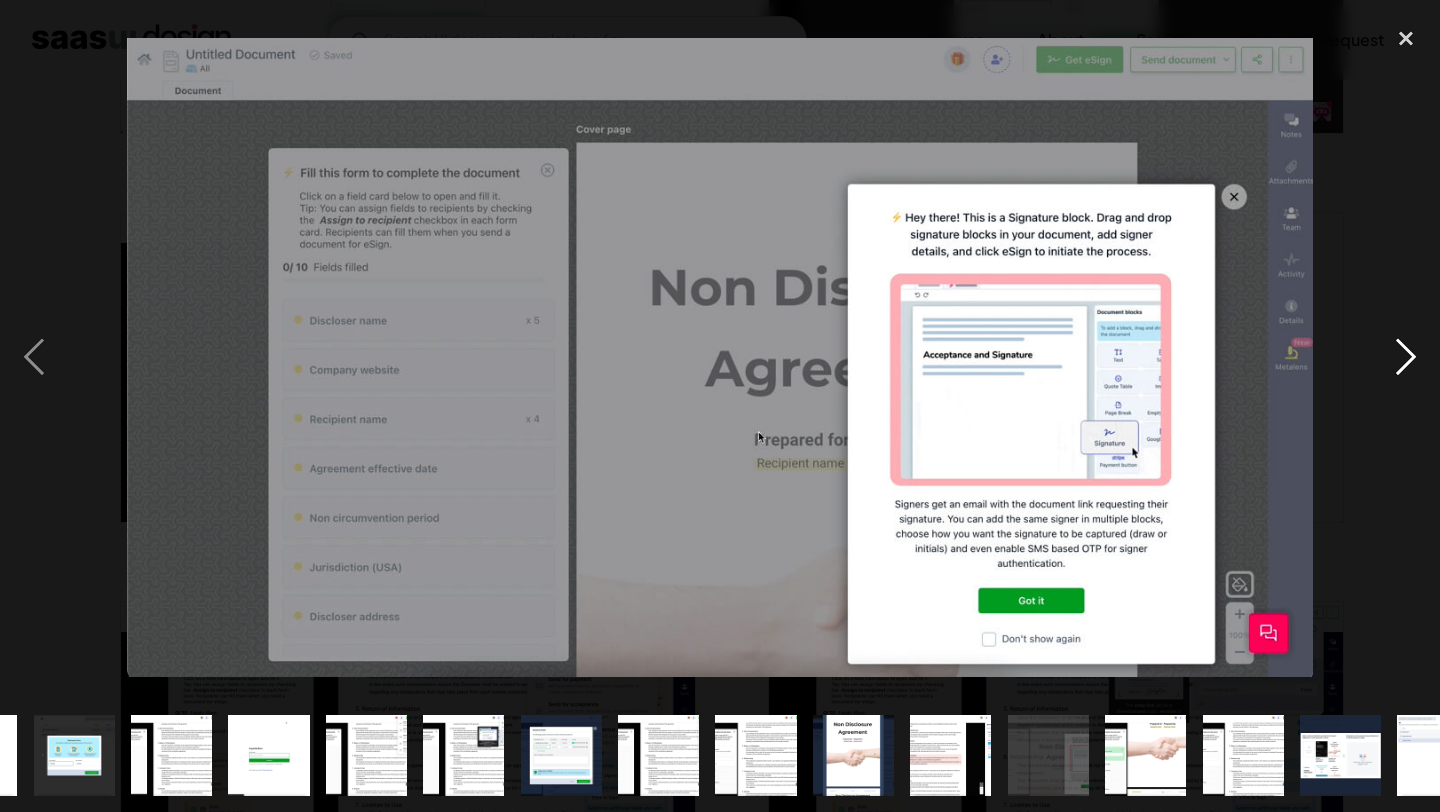 click at bounding box center (1406, 357) 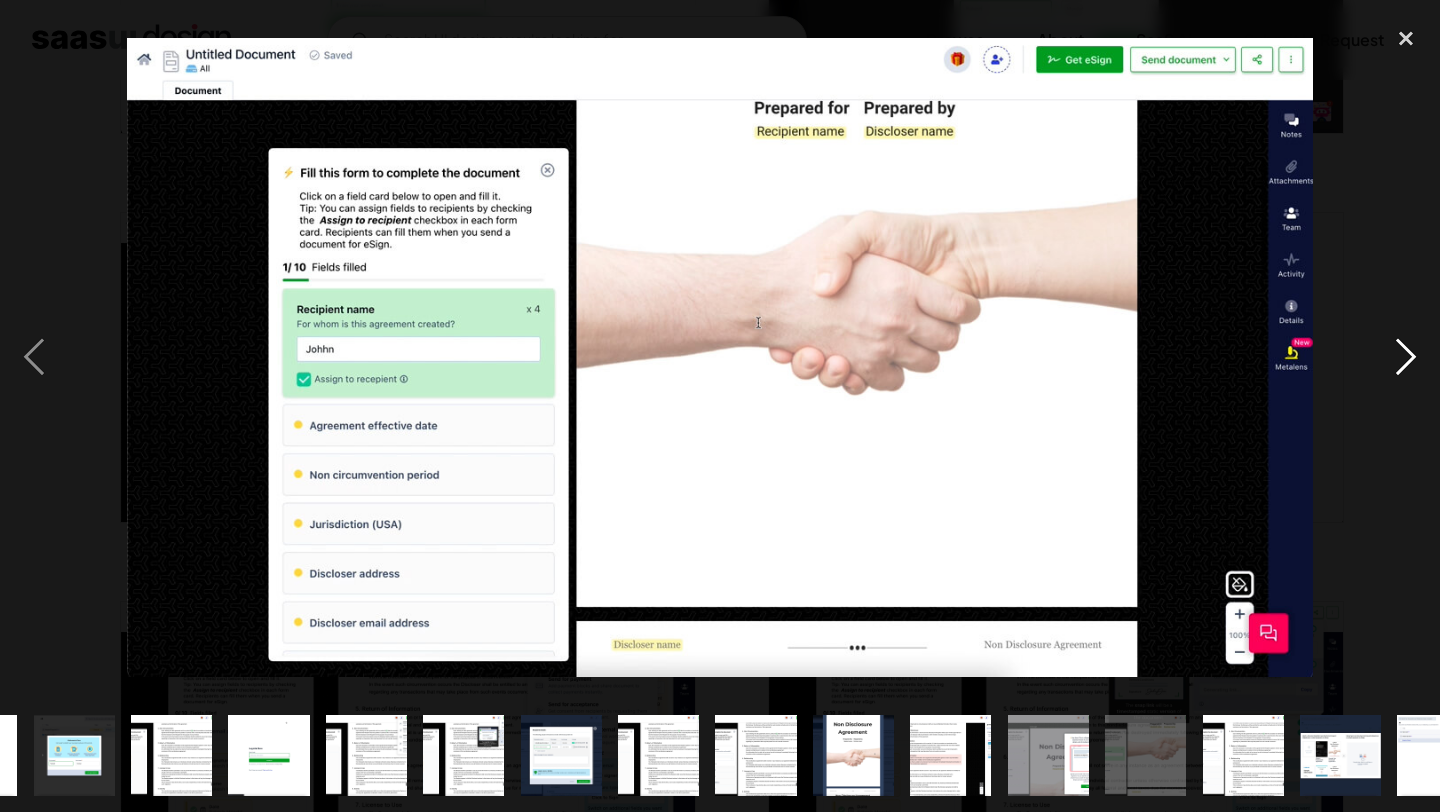 click at bounding box center [1406, 357] 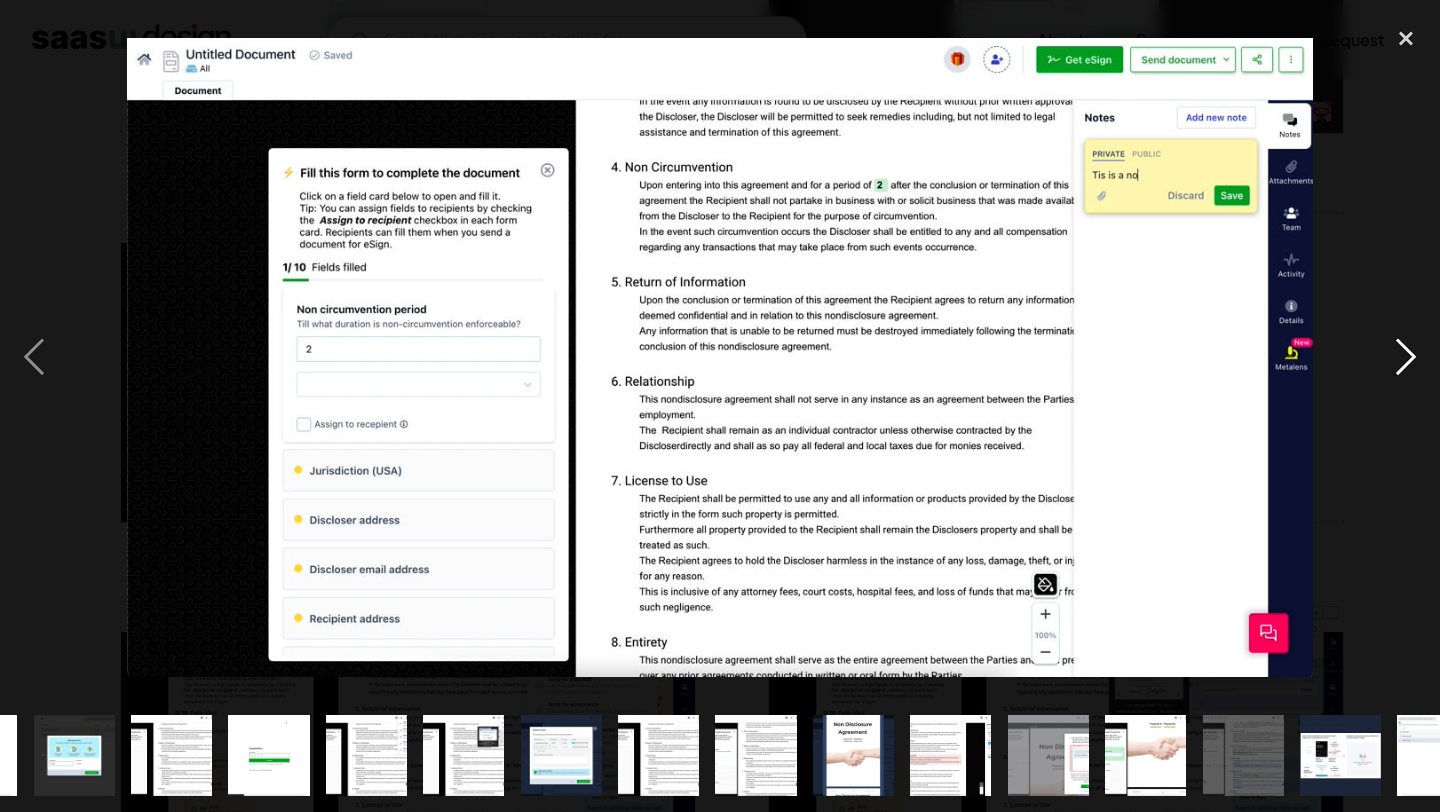 click at bounding box center [1406, 357] 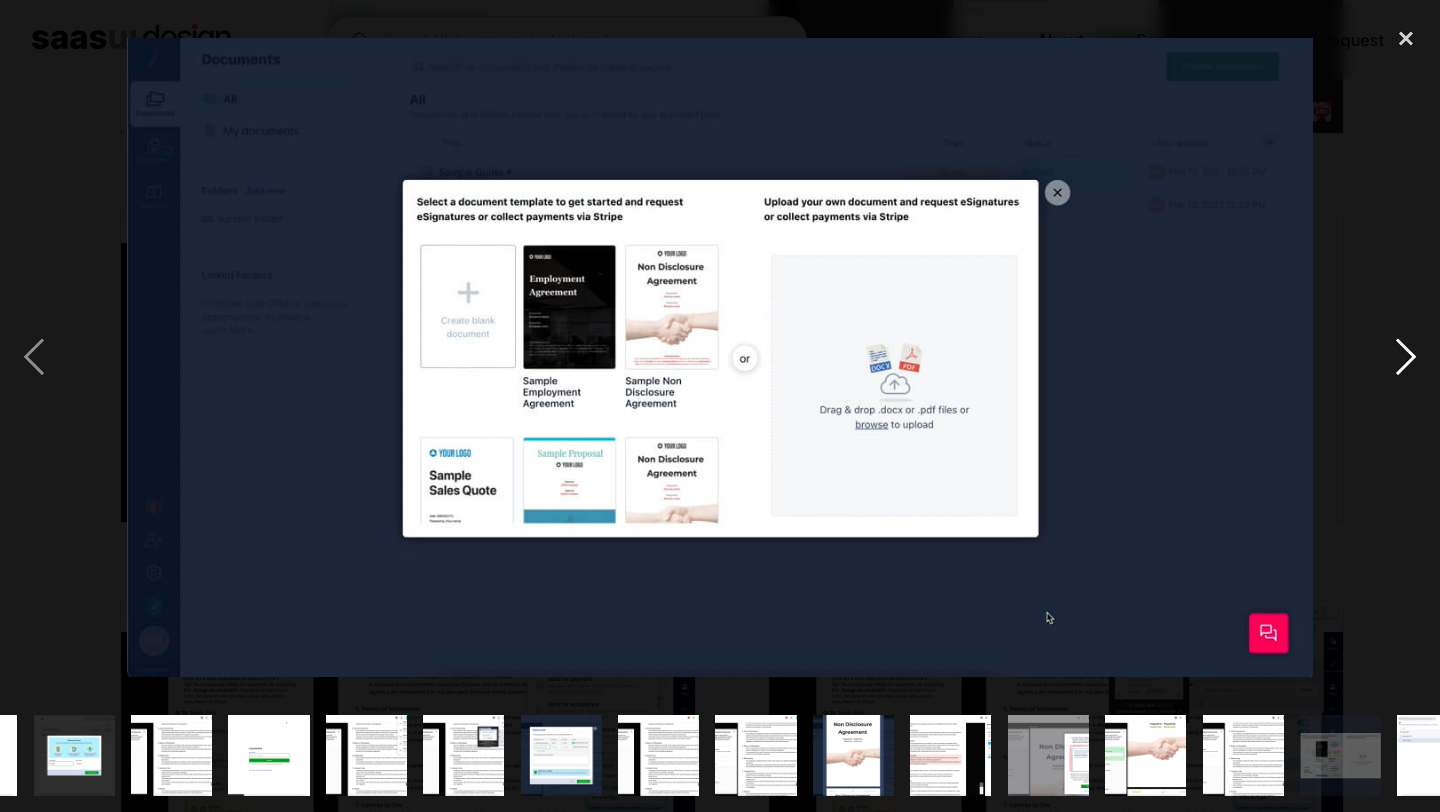 click at bounding box center [1406, 357] 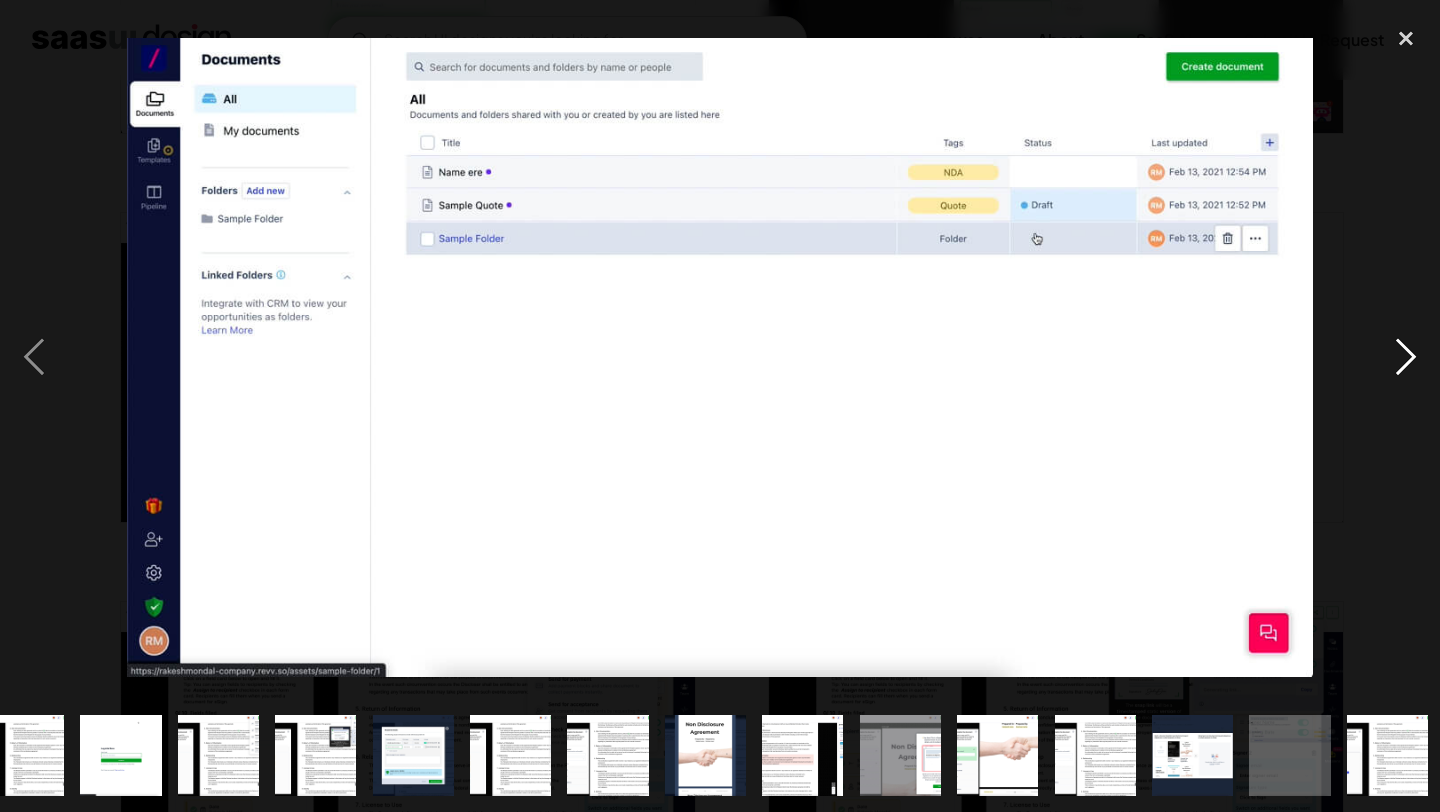 scroll, scrollTop: 0, scrollLeft: 232, axis: horizontal 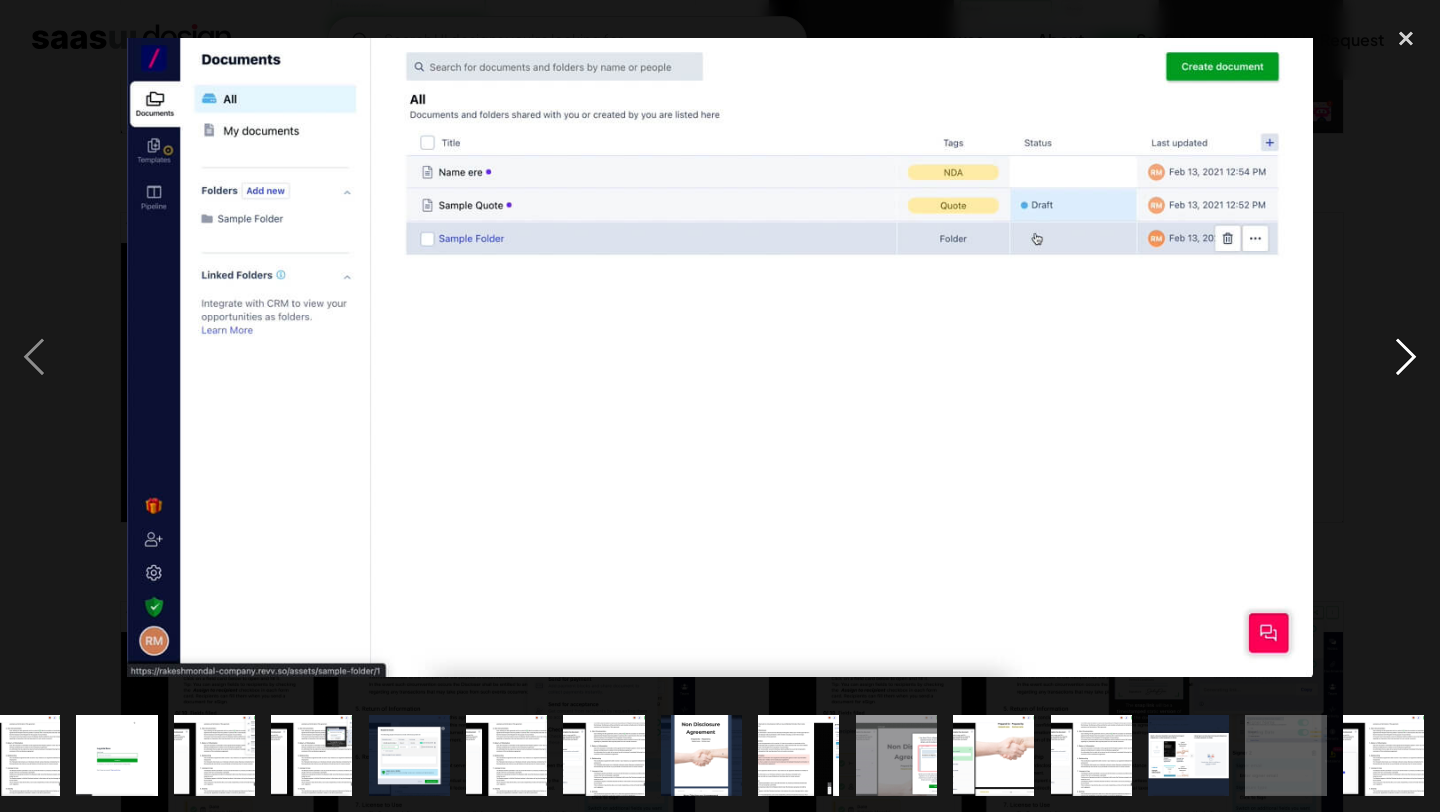 click at bounding box center (1406, 357) 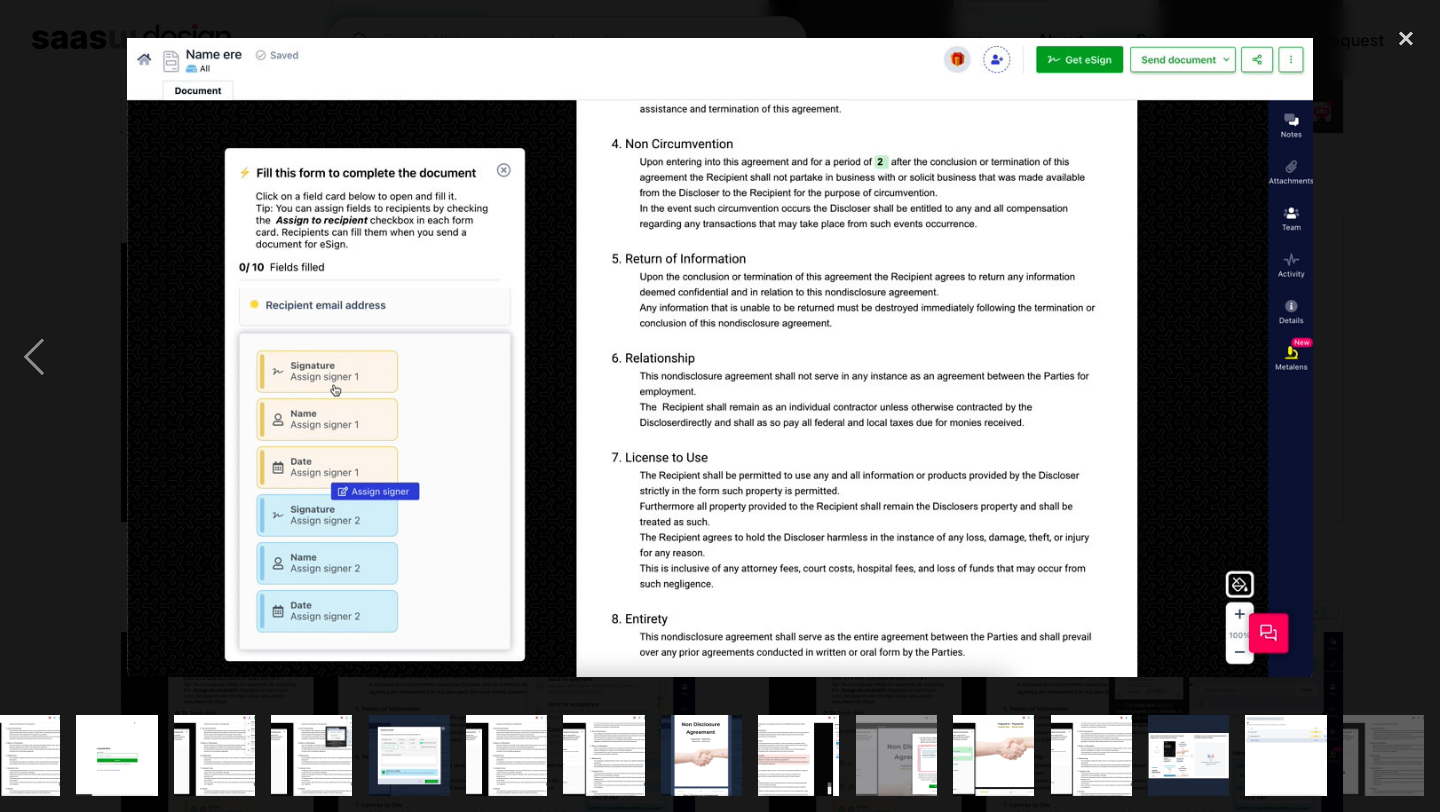click at bounding box center [1406, 357] 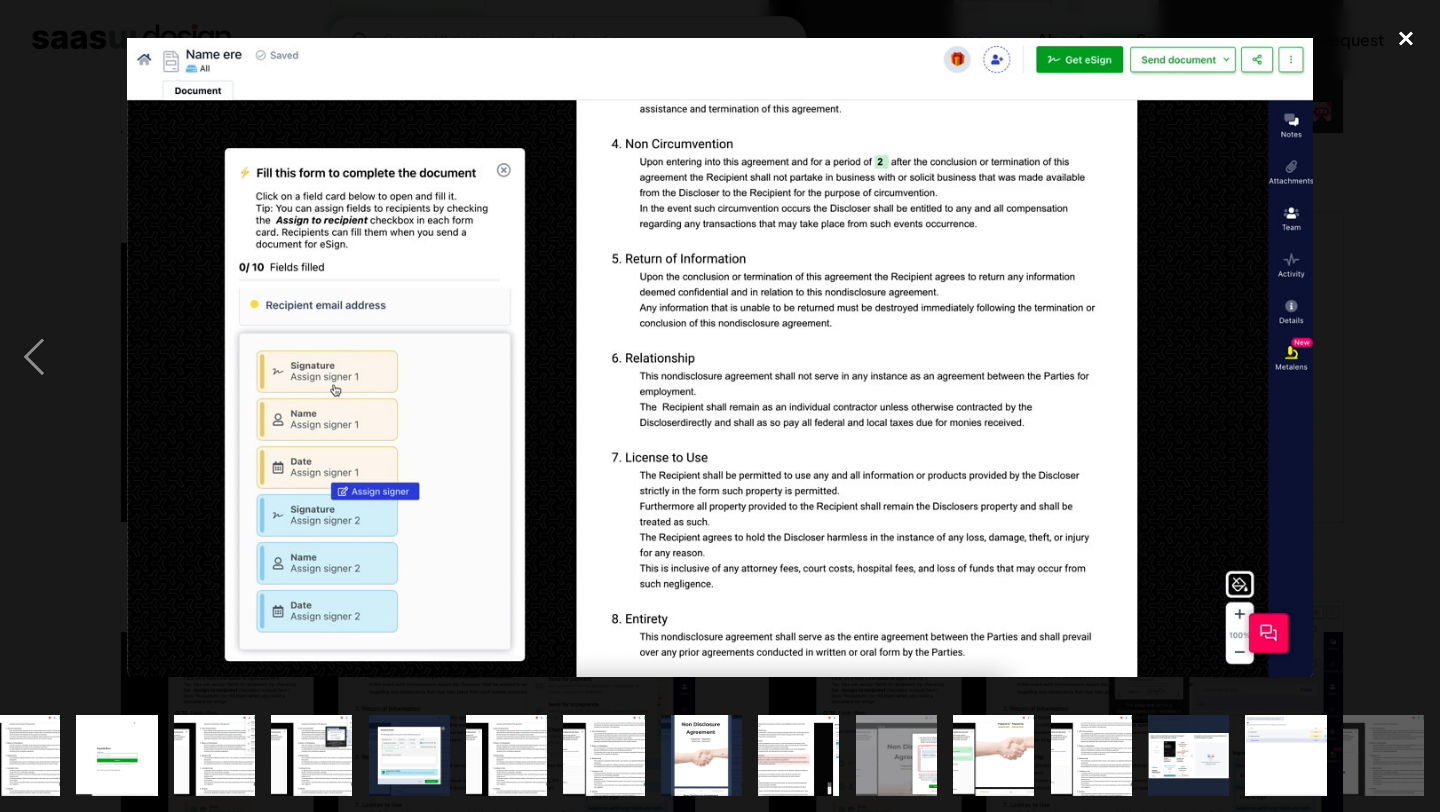 click at bounding box center [1406, 38] 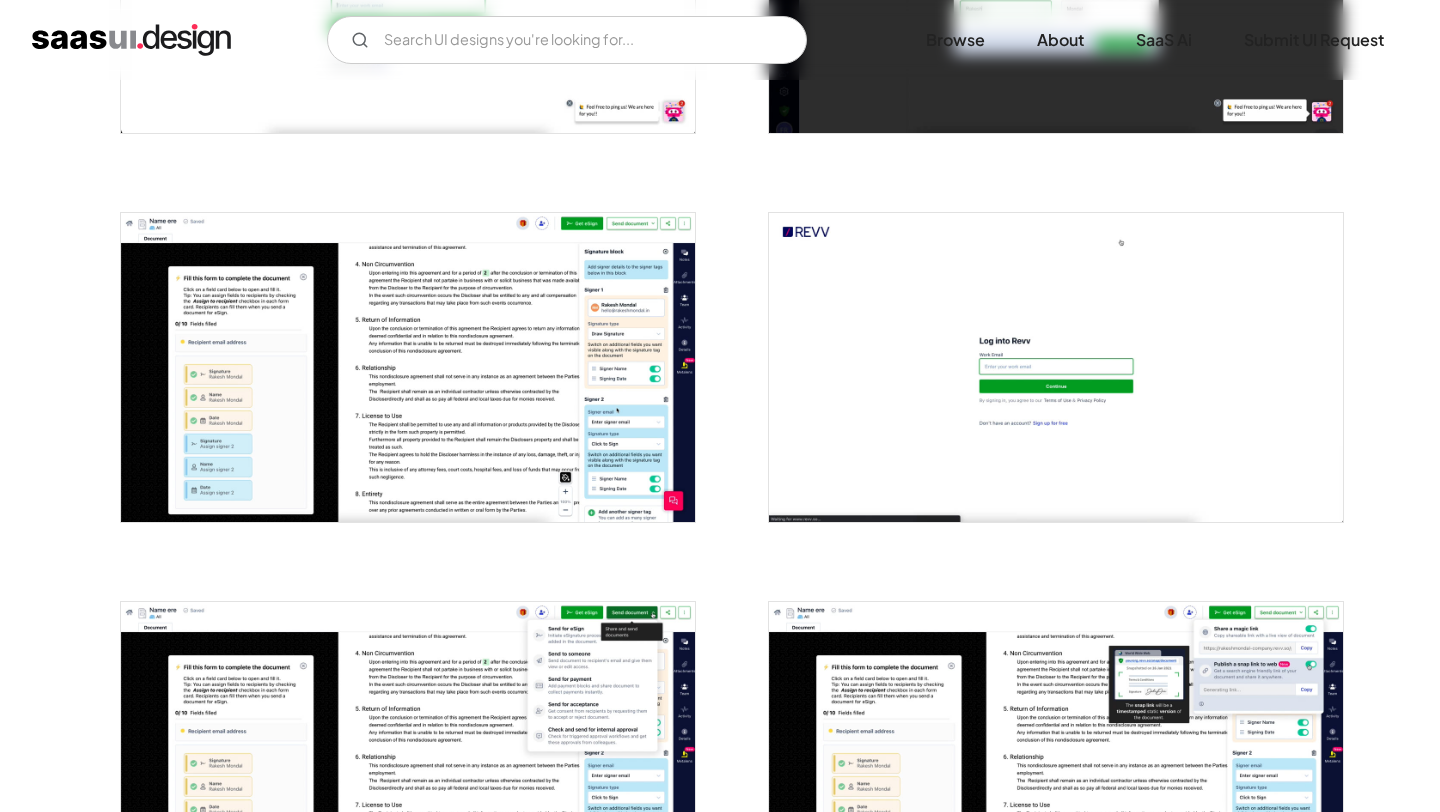 scroll, scrollTop: 0, scrollLeft: 0, axis: both 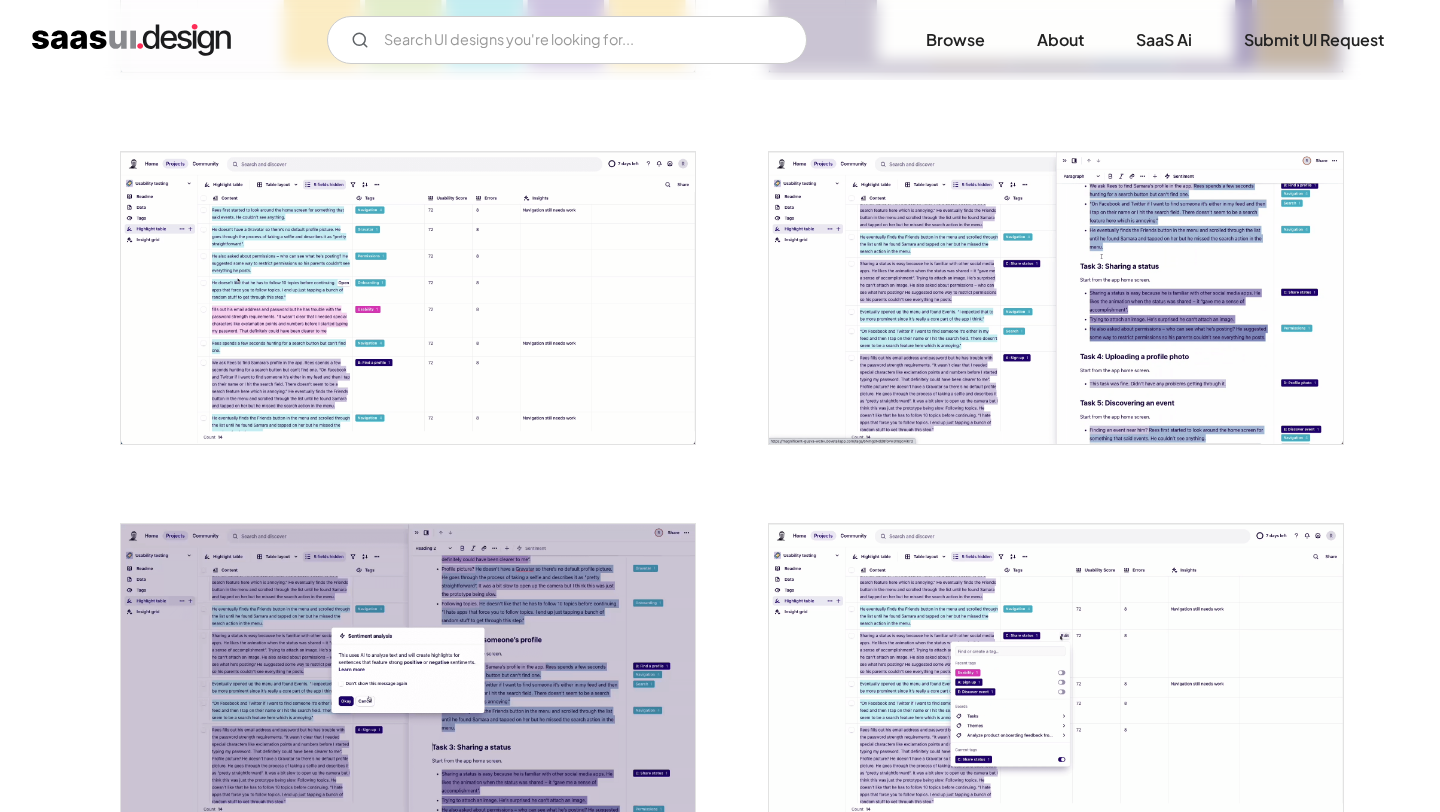 click at bounding box center [1056, 298] 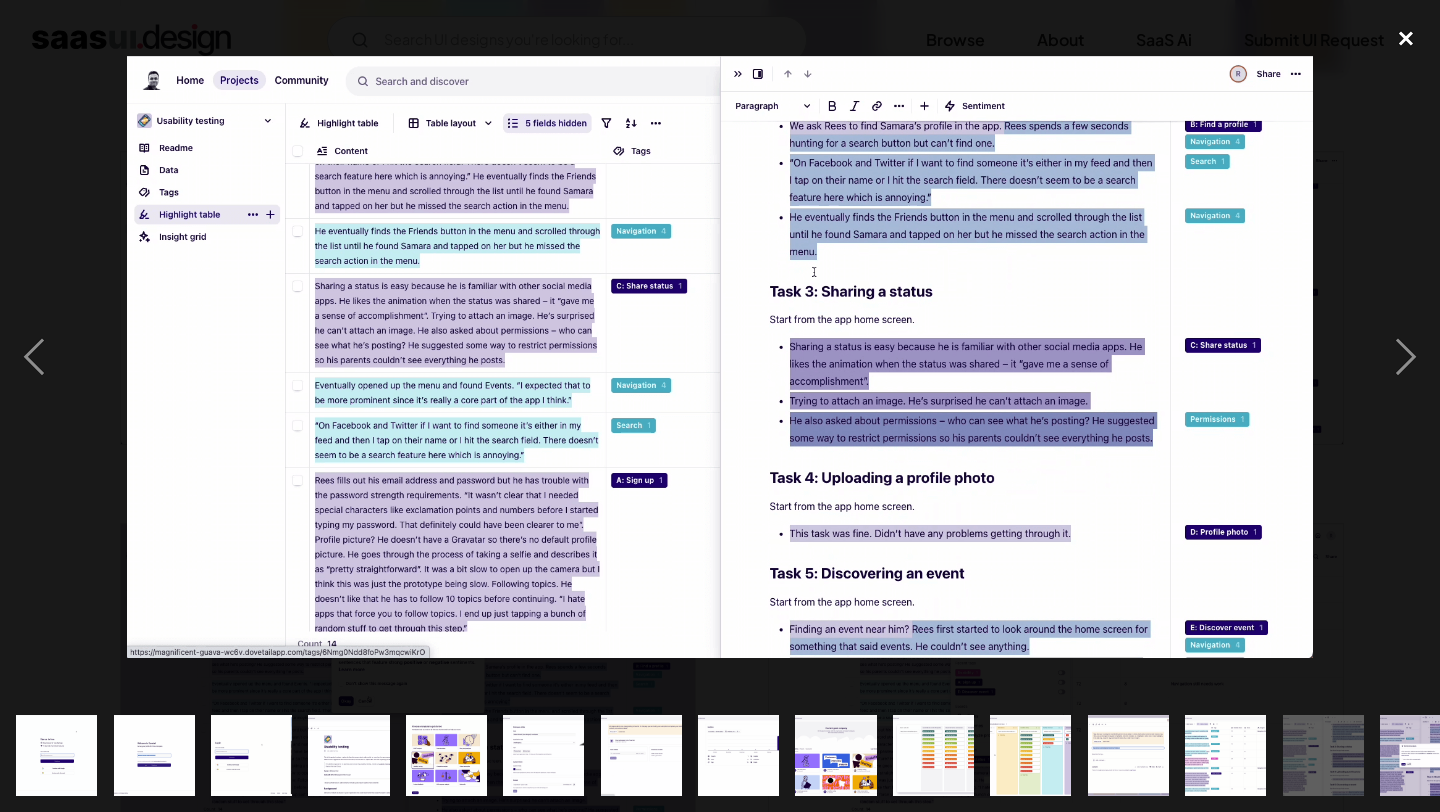 click at bounding box center [1406, 38] 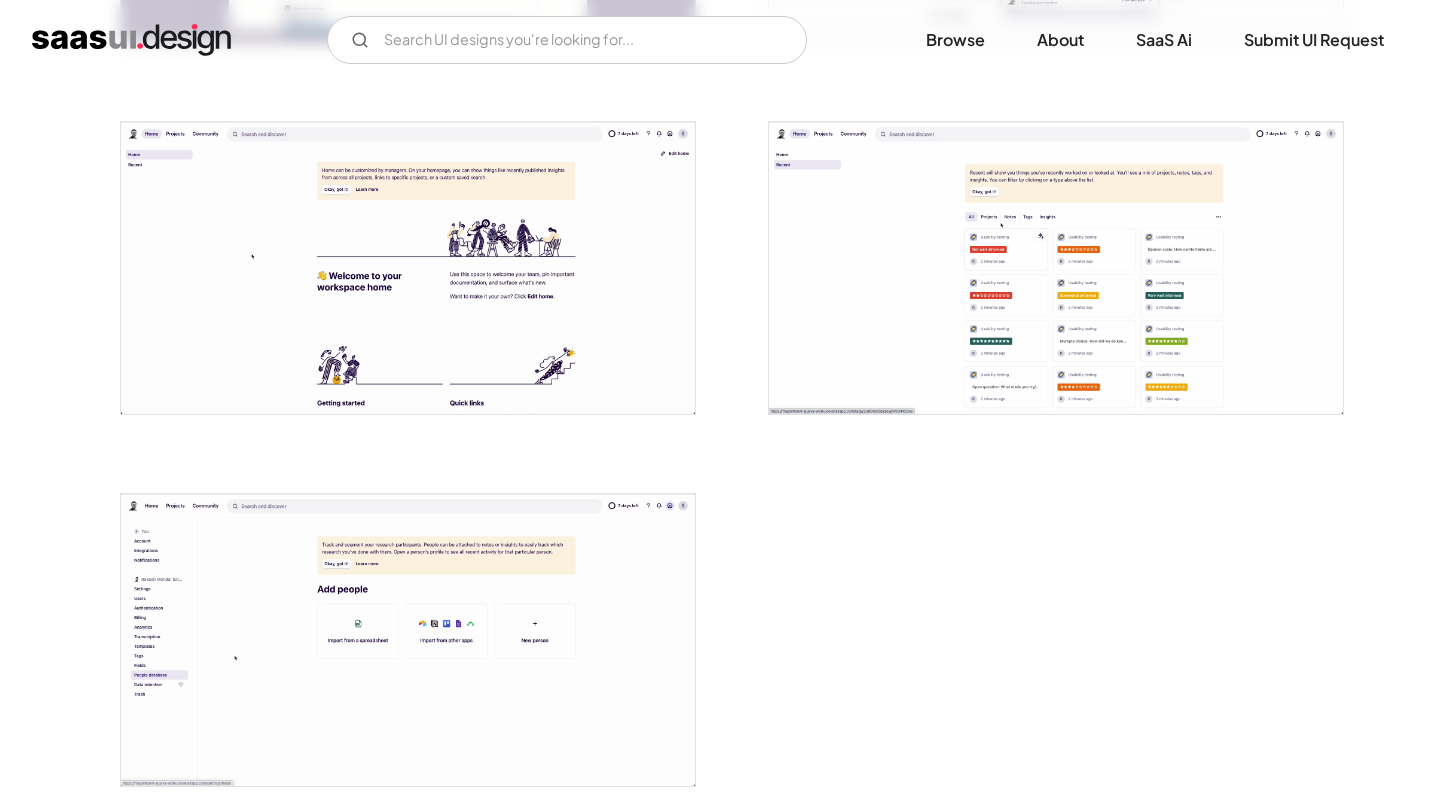scroll, scrollTop: 4858, scrollLeft: 0, axis: vertical 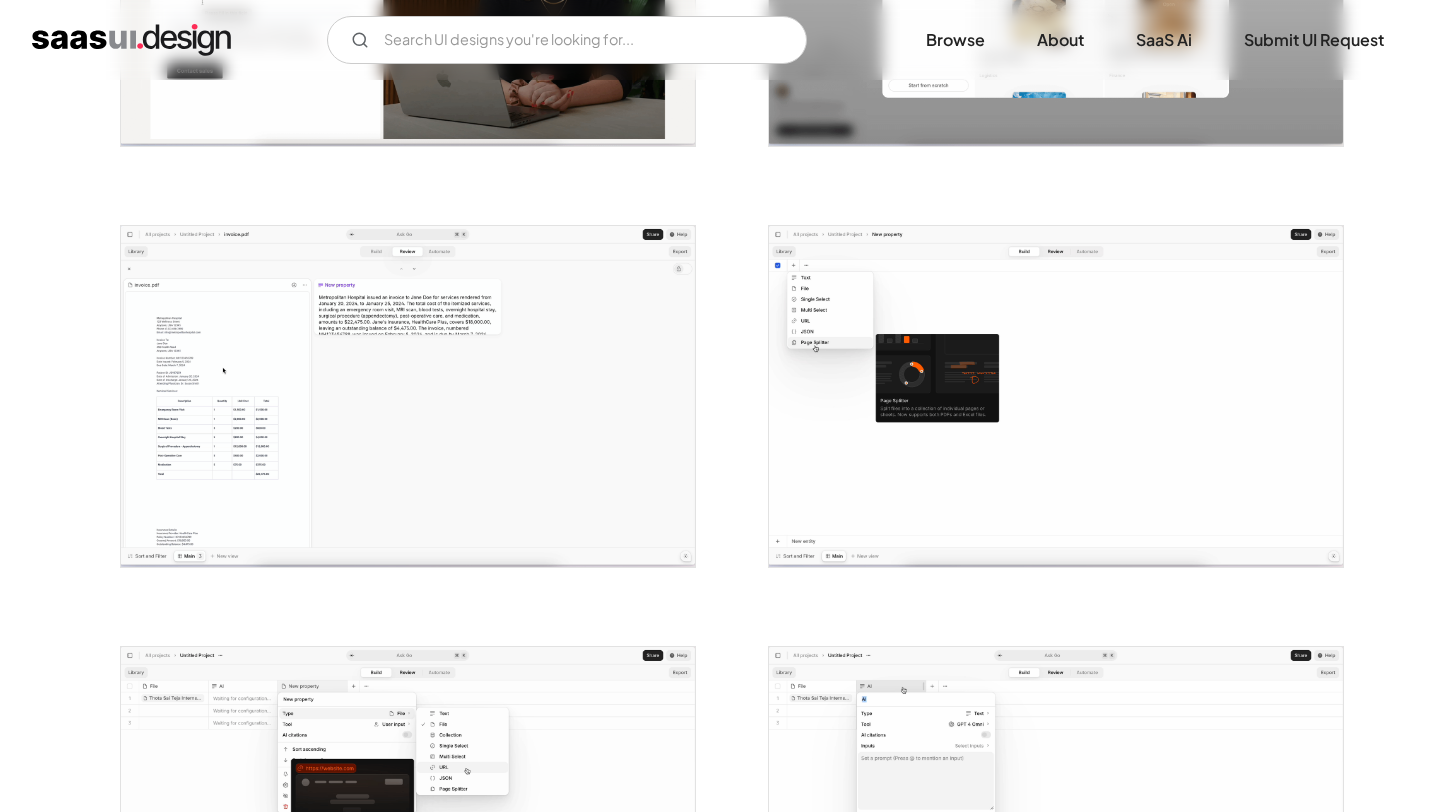 click at bounding box center (408, 396) 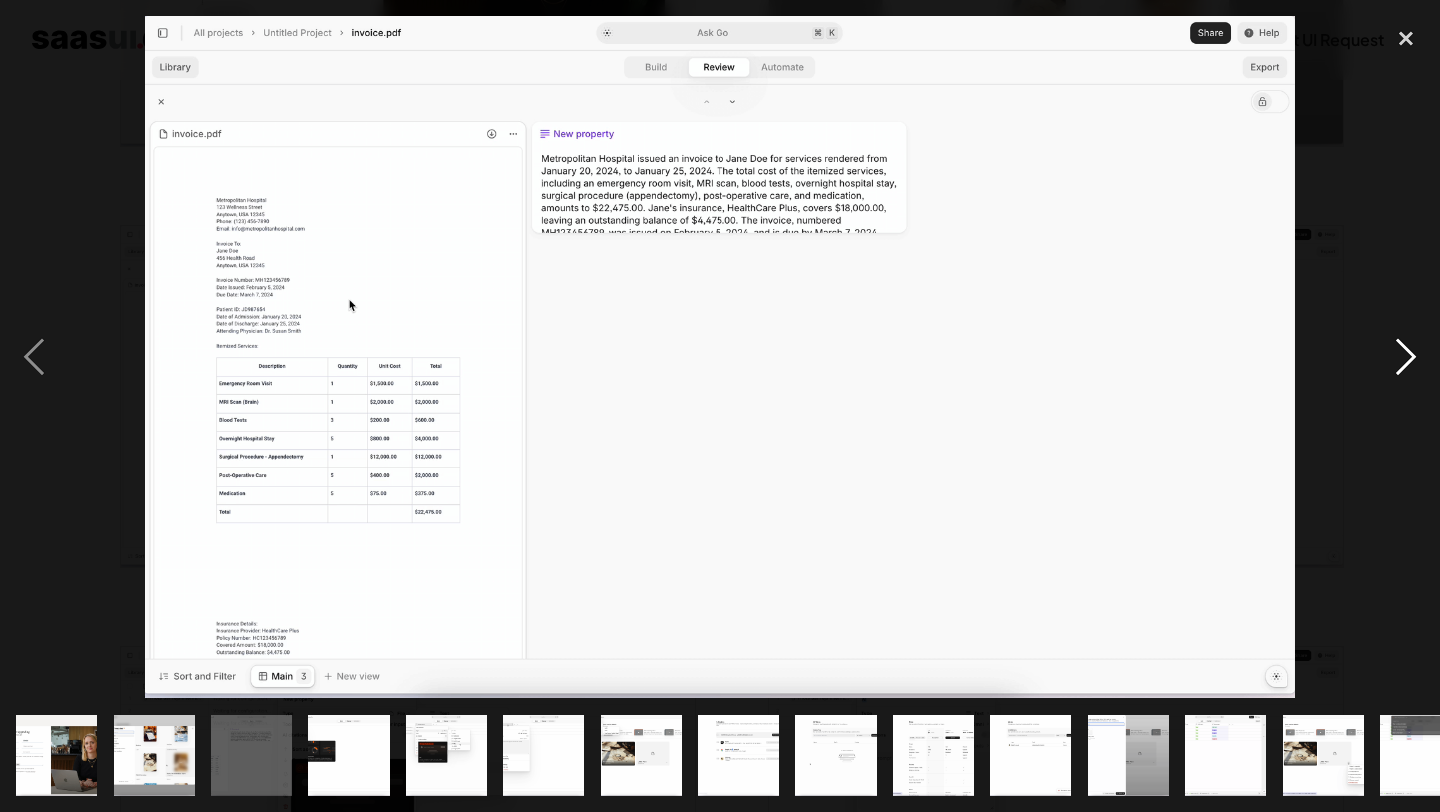 click at bounding box center [1406, 357] 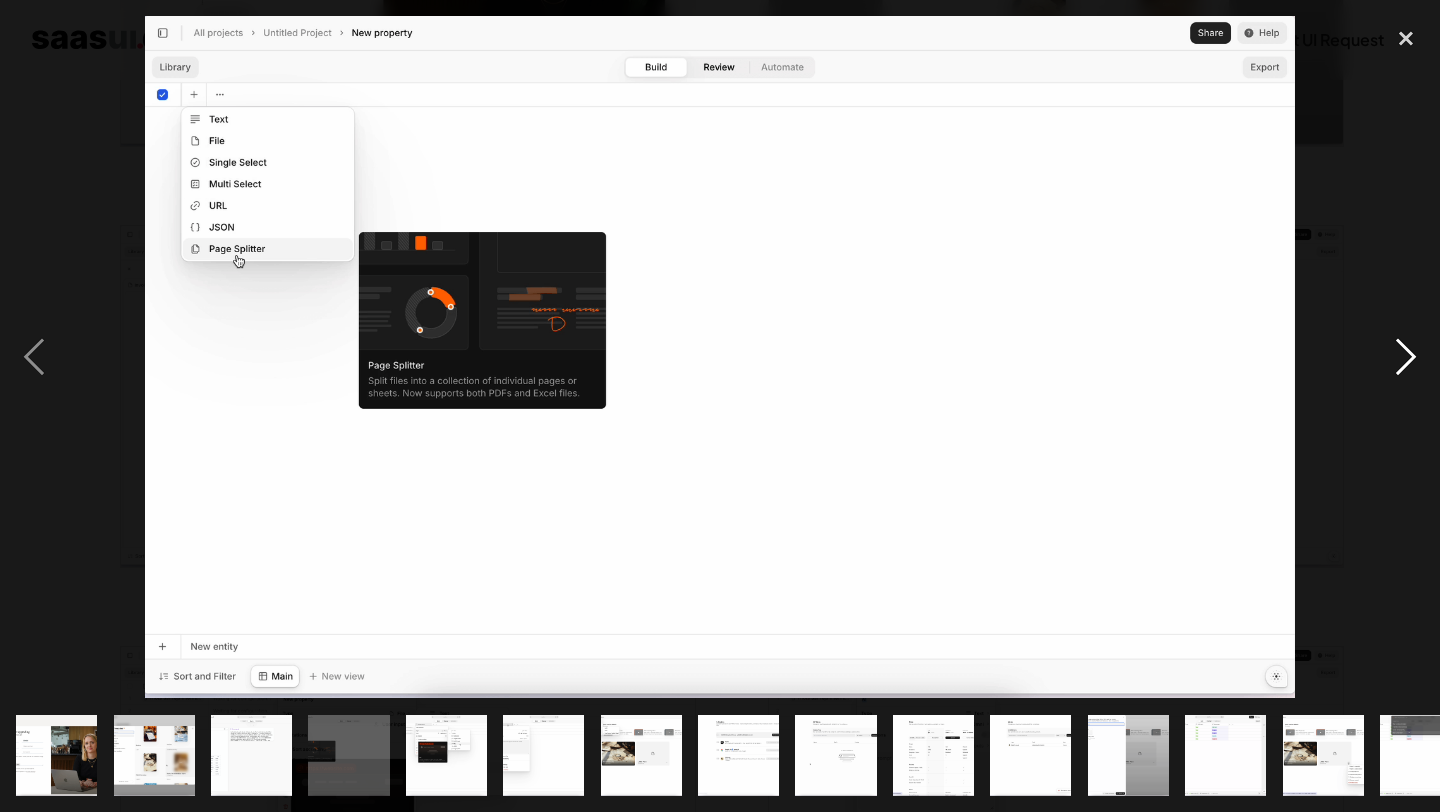 click at bounding box center [1406, 357] 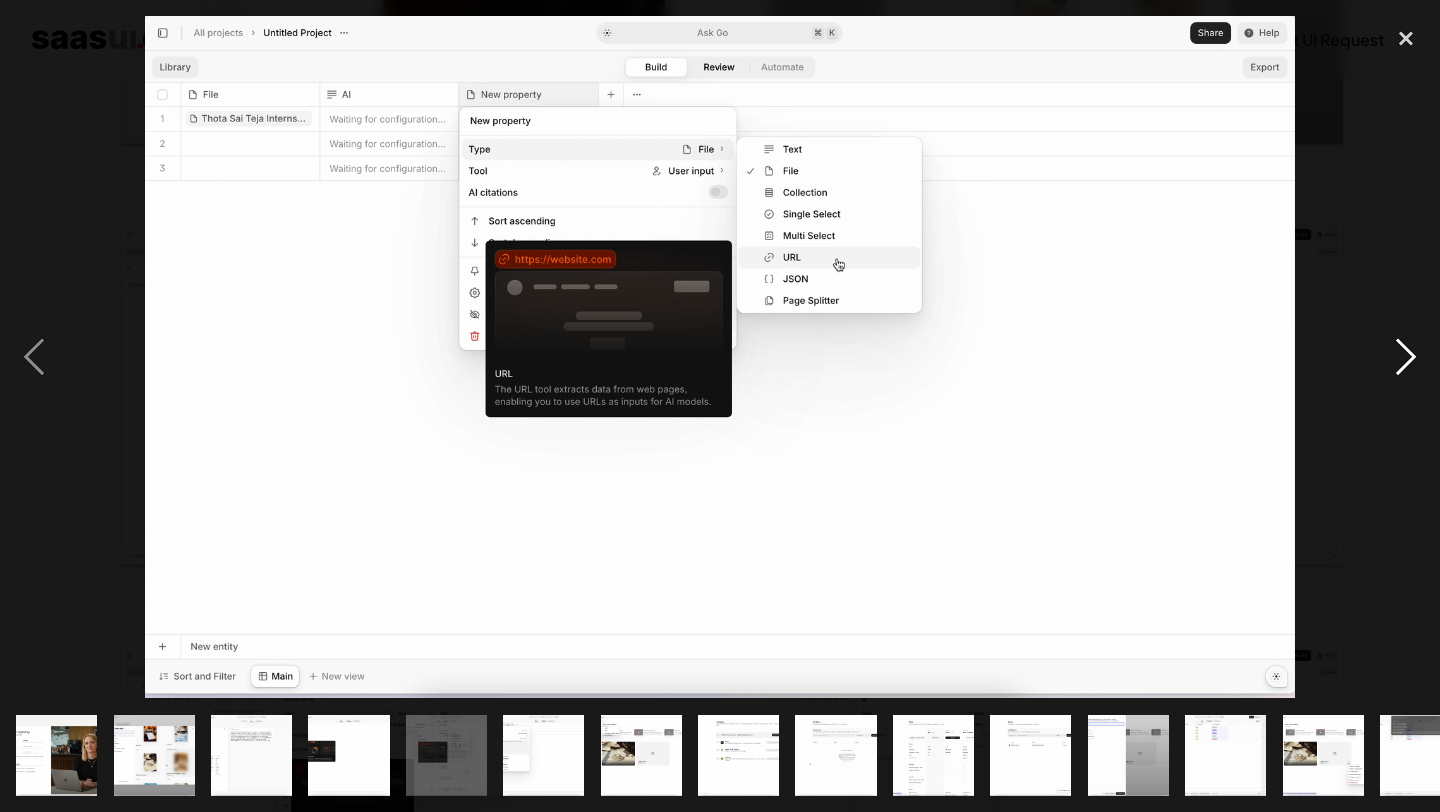 click at bounding box center [1406, 357] 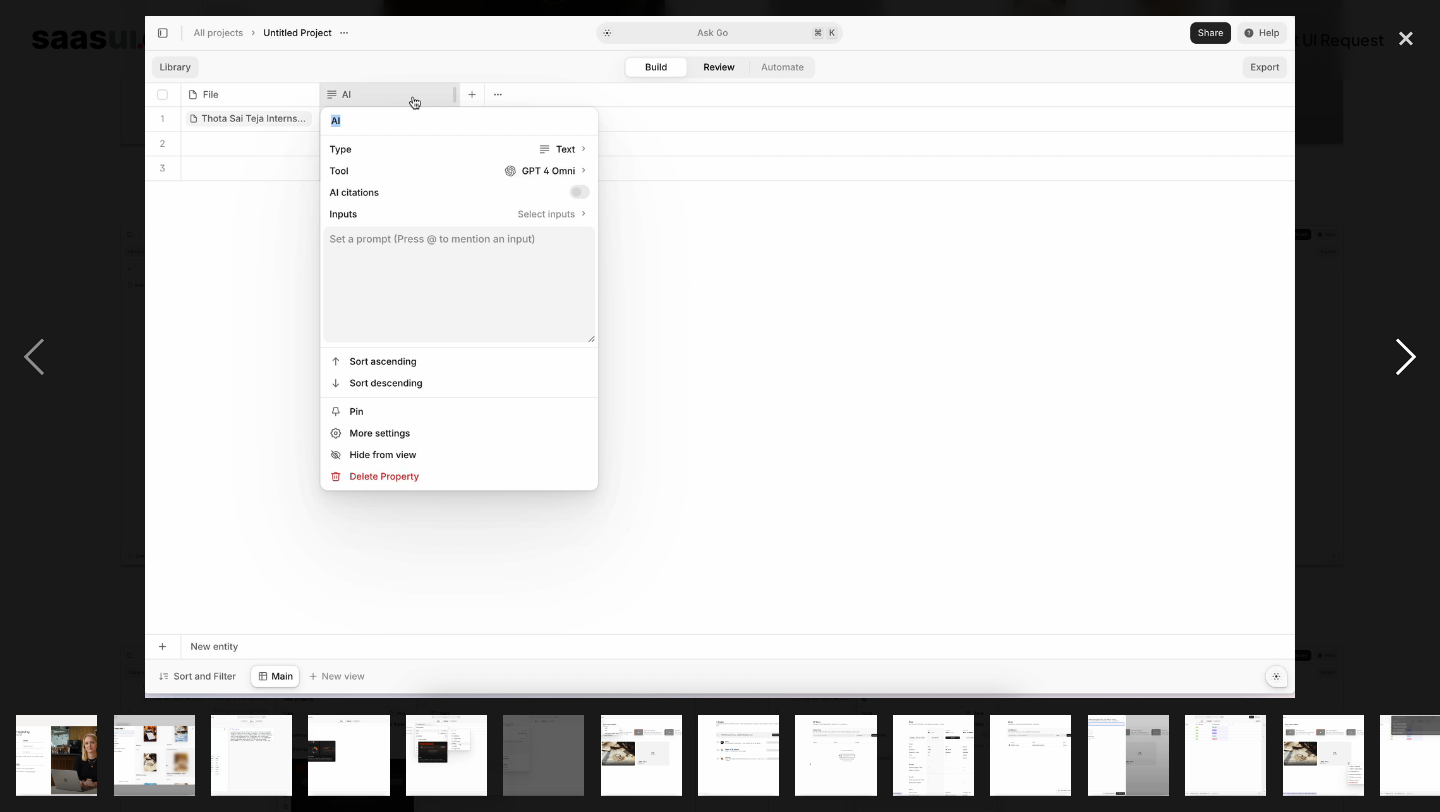 click at bounding box center [1406, 357] 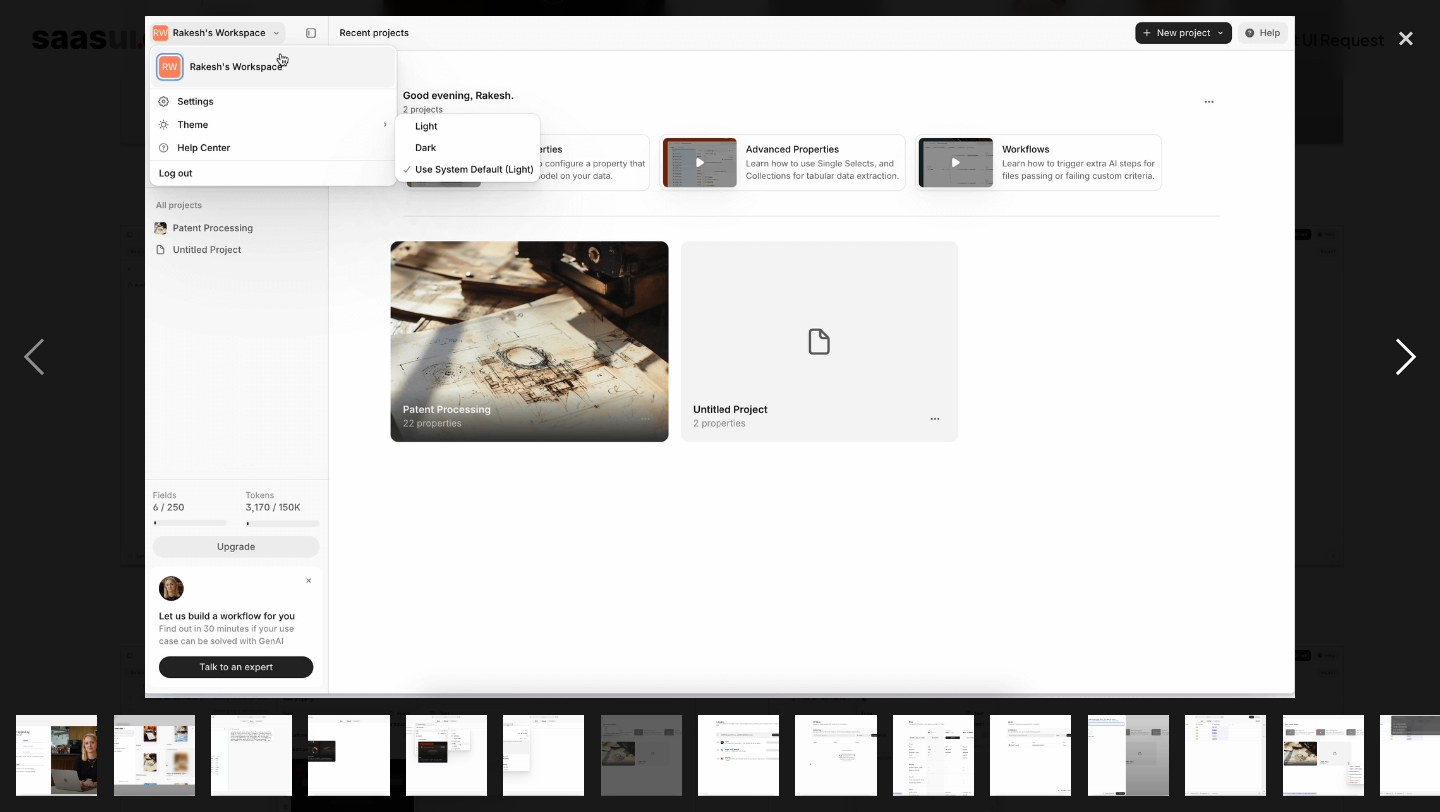 click at bounding box center (1406, 357) 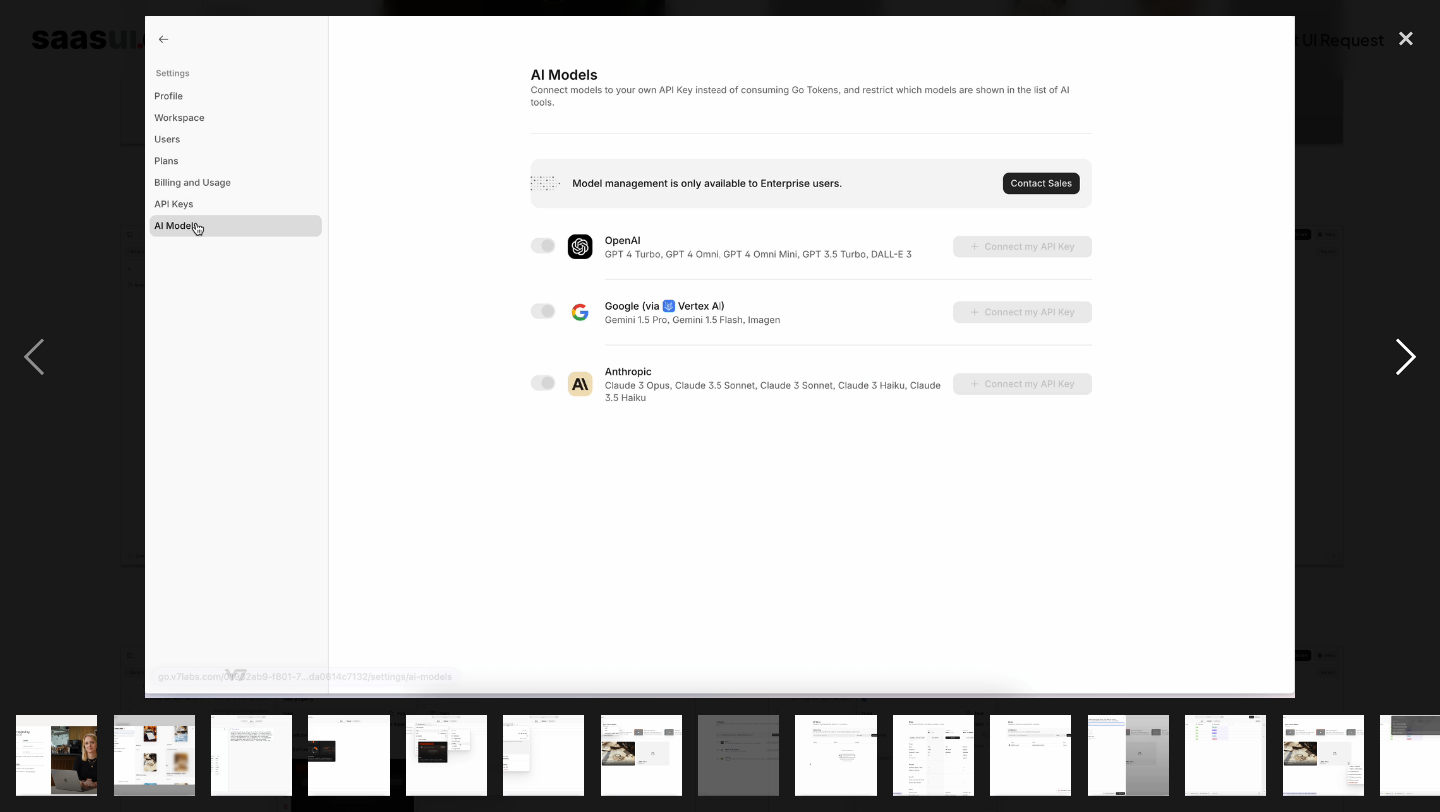 click at bounding box center (1406, 357) 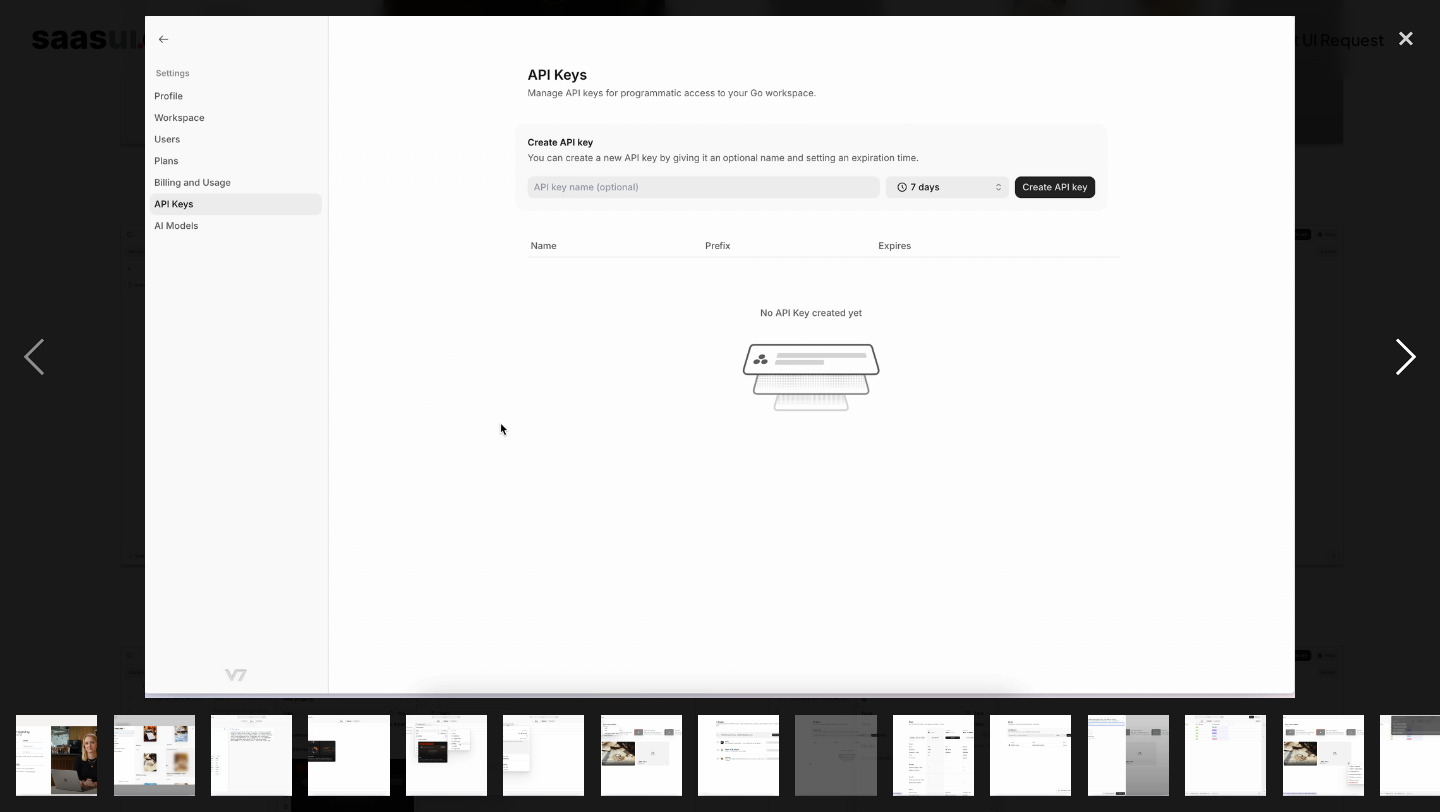 click at bounding box center [1406, 357] 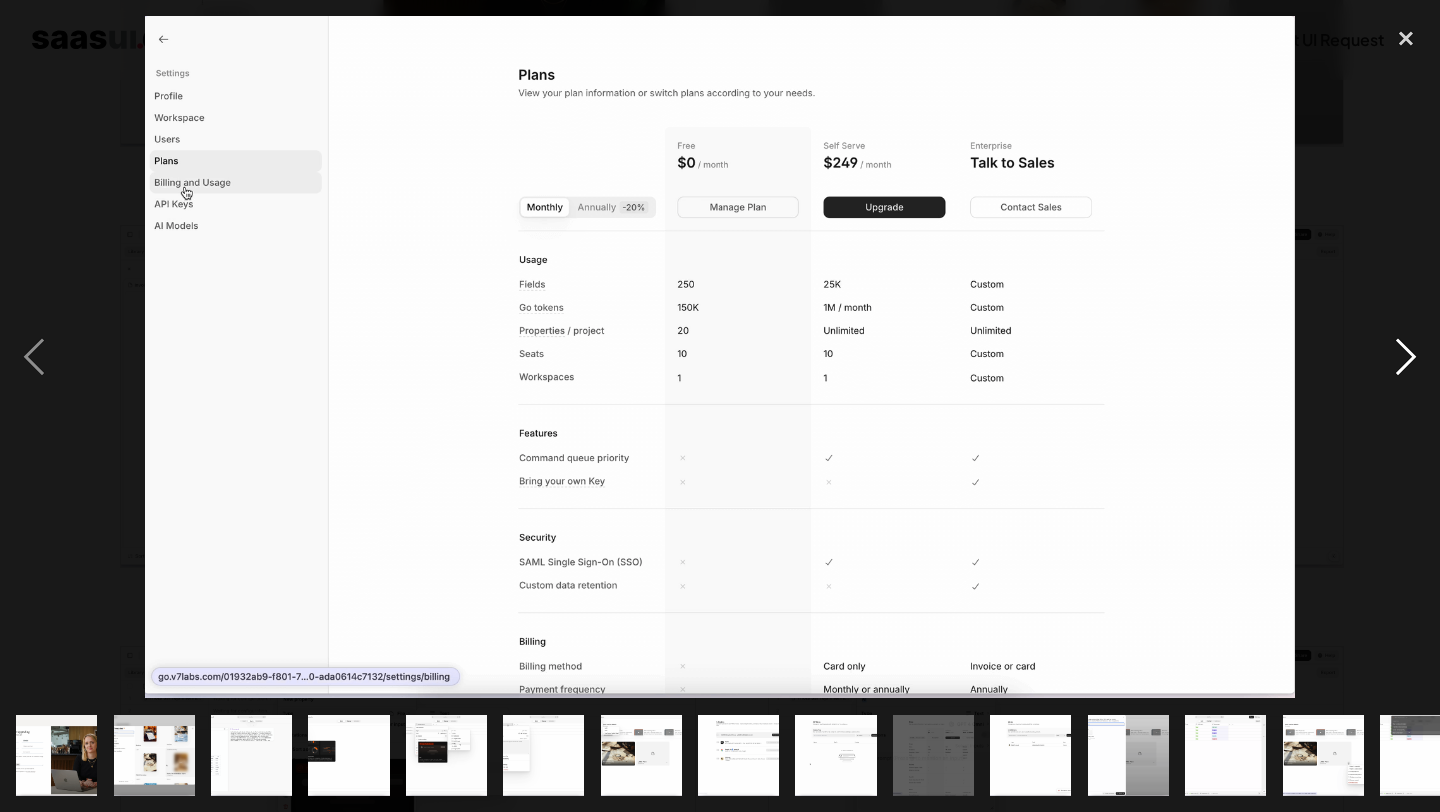 click at bounding box center (1406, 357) 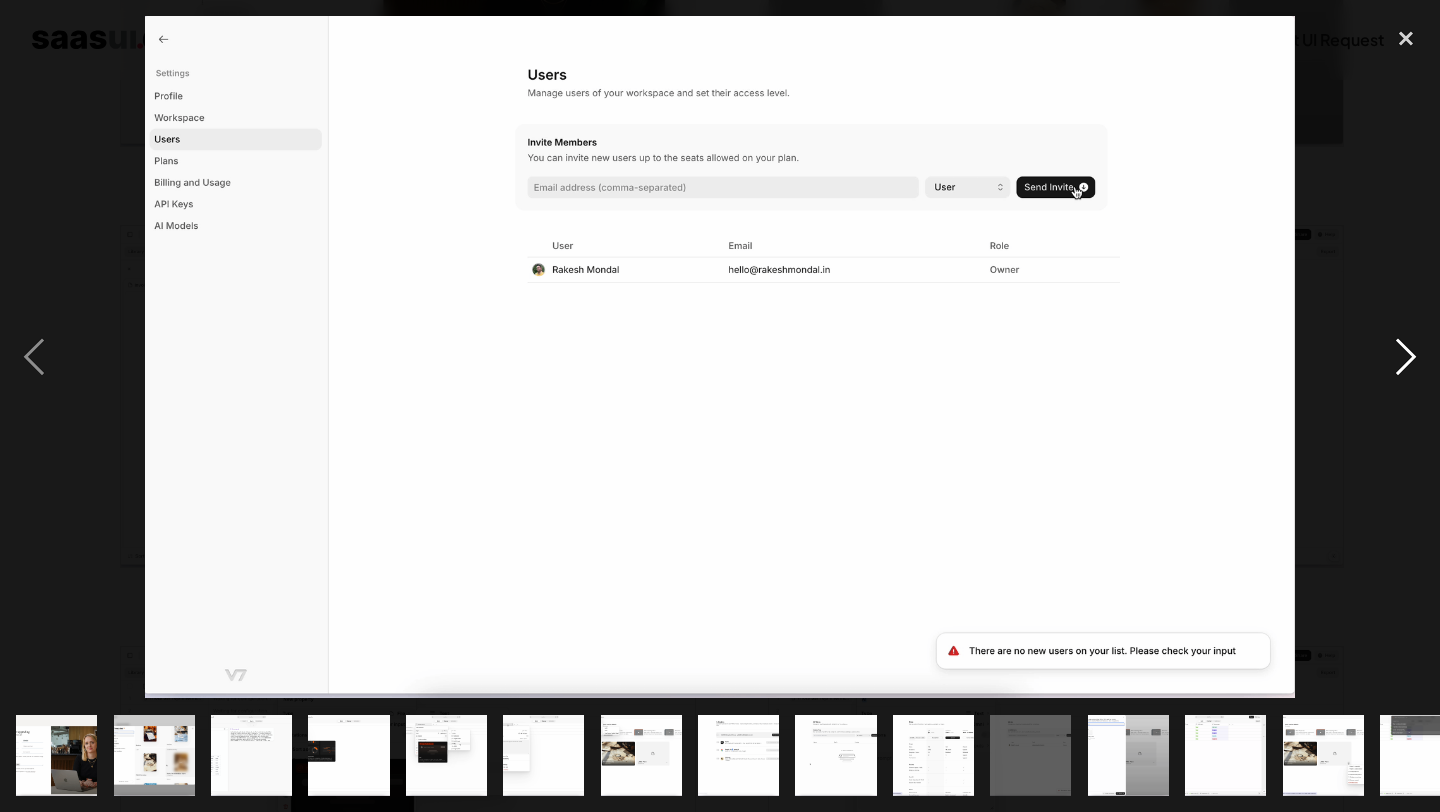 click at bounding box center (1406, 357) 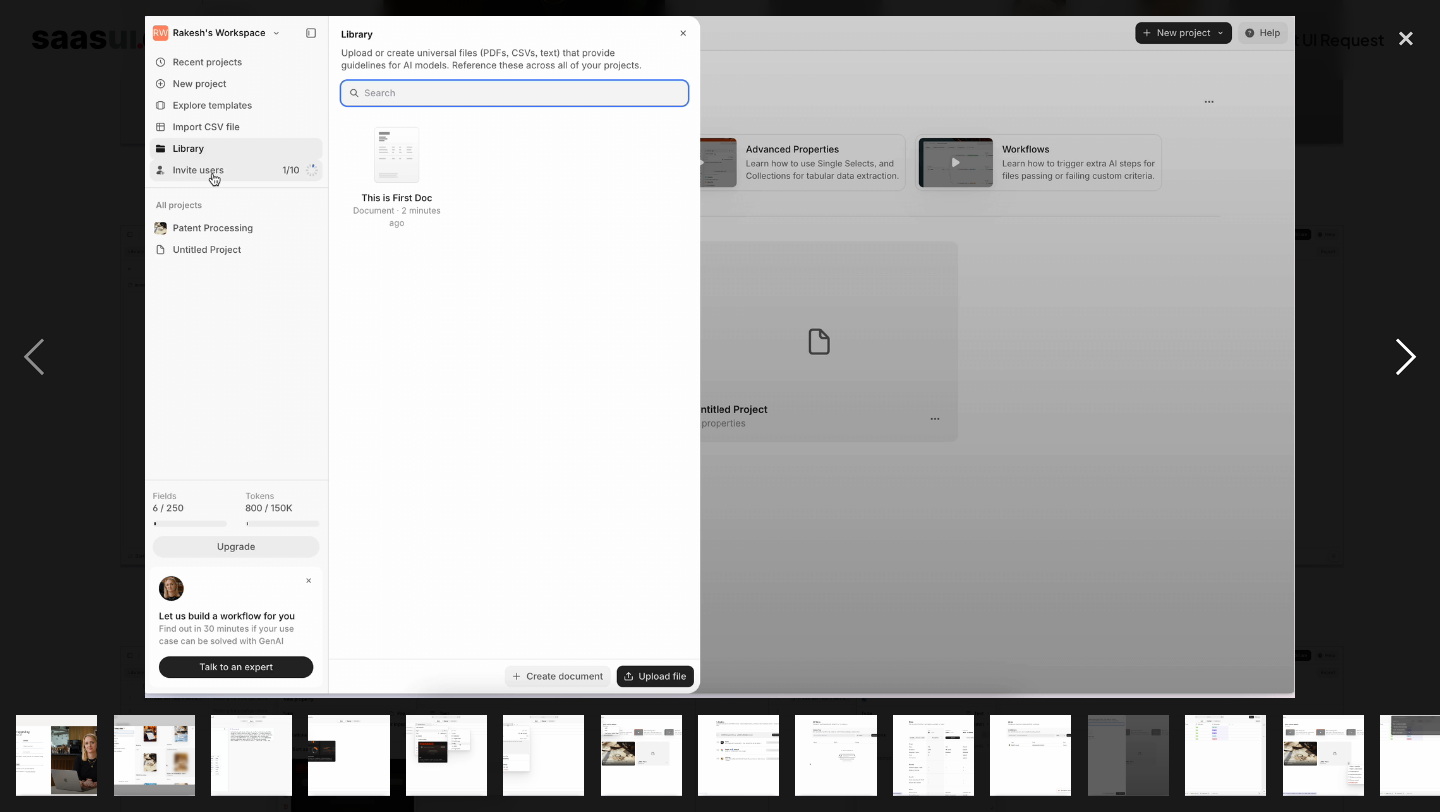 click at bounding box center (1406, 357) 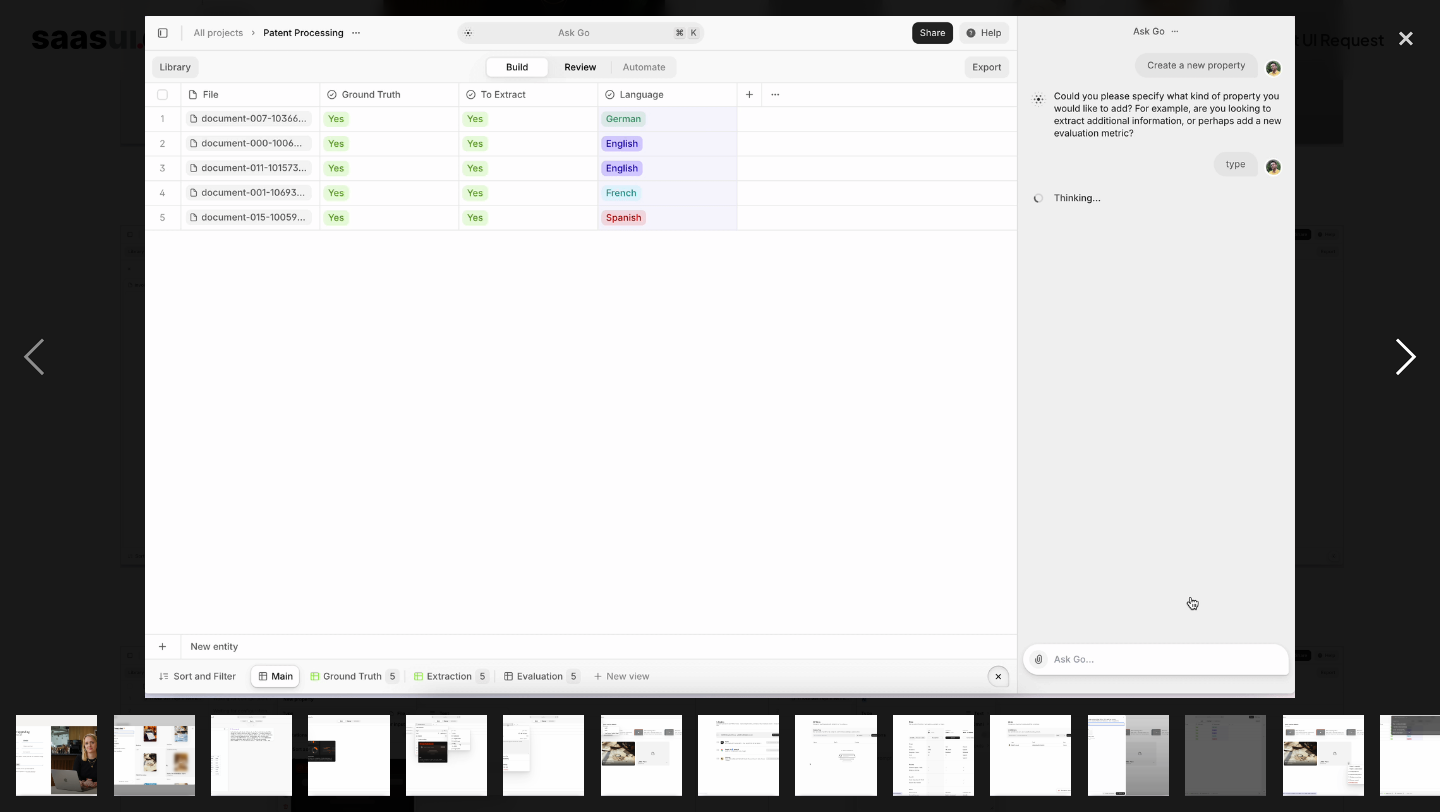 click at bounding box center (1406, 357) 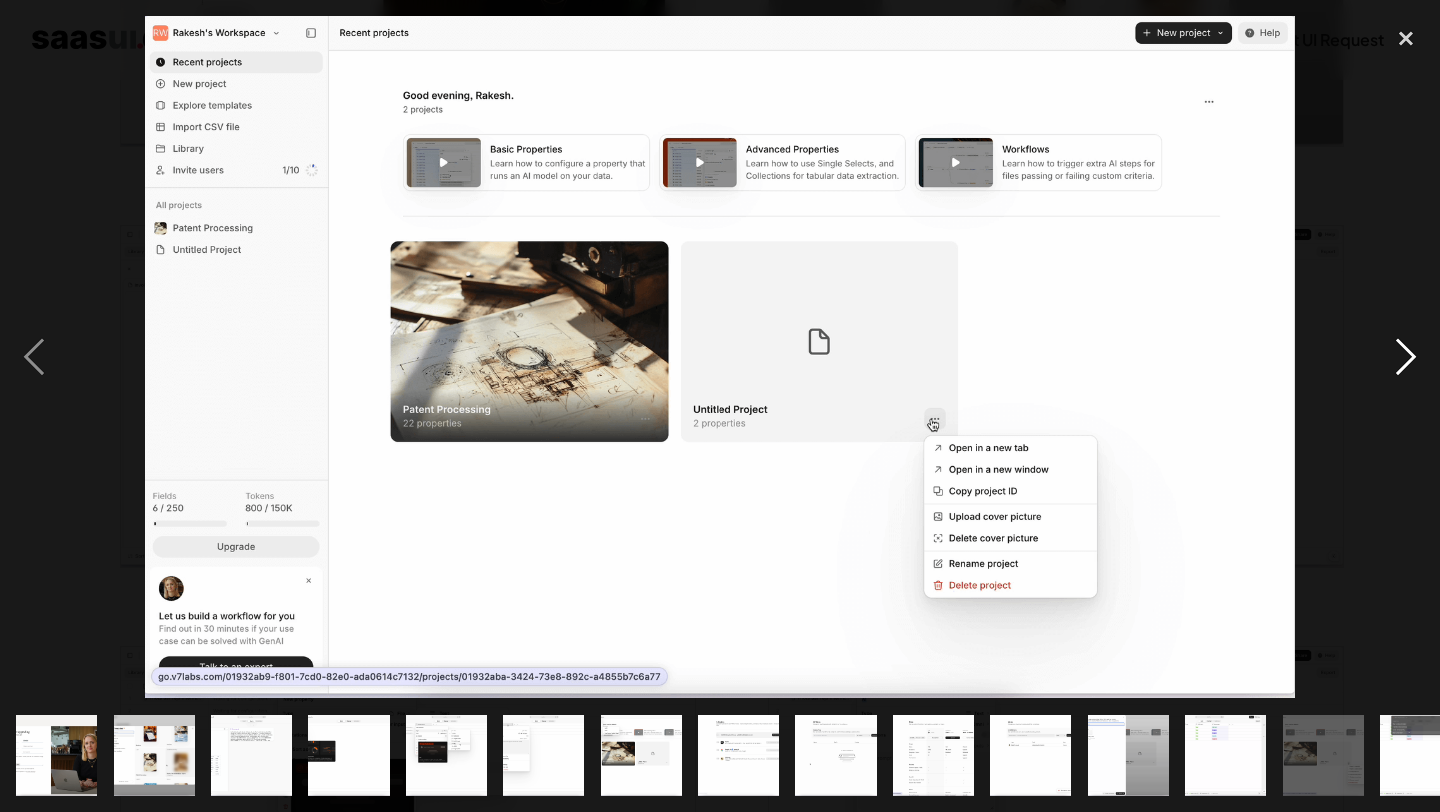click at bounding box center [1406, 357] 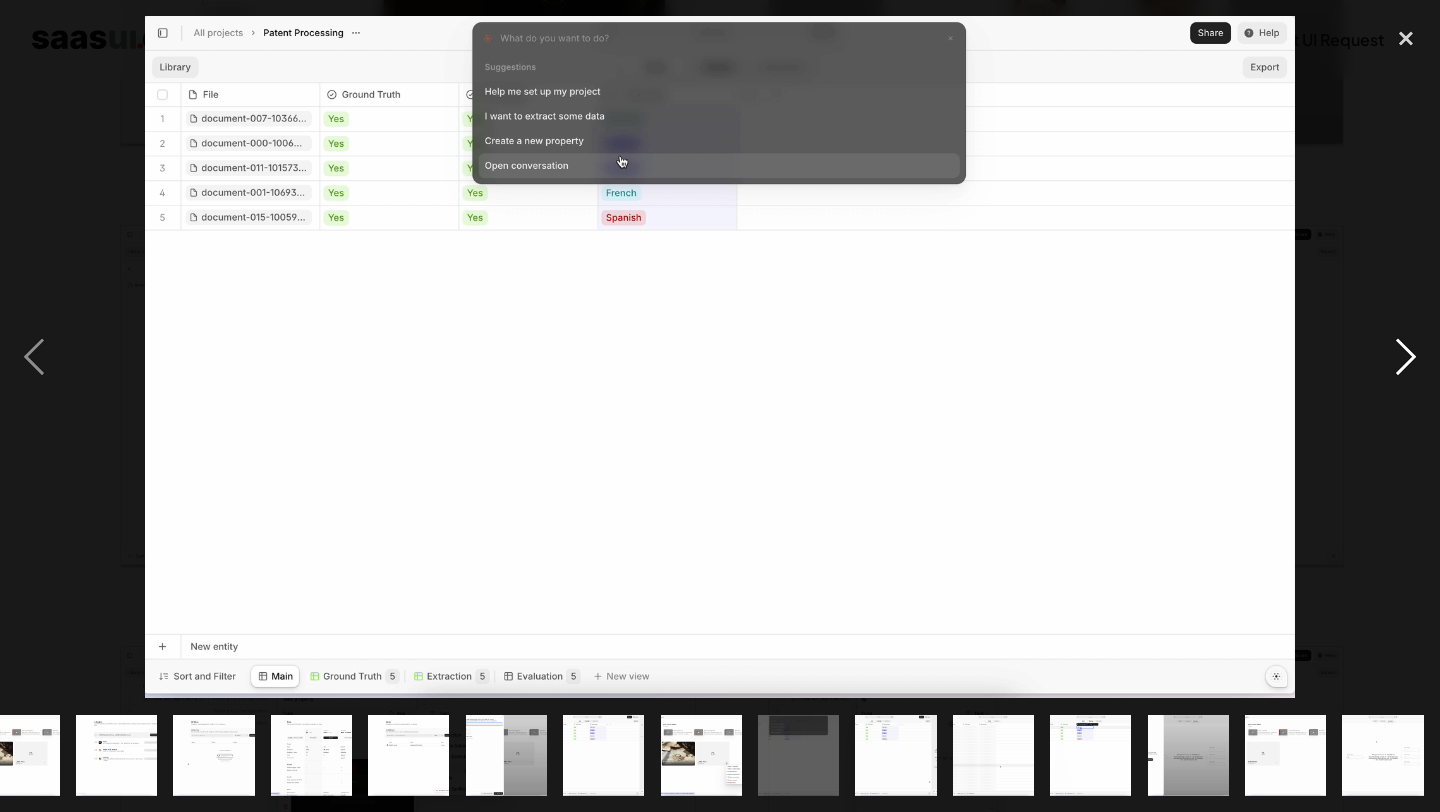 scroll, scrollTop: 0, scrollLeft: 622, axis: horizontal 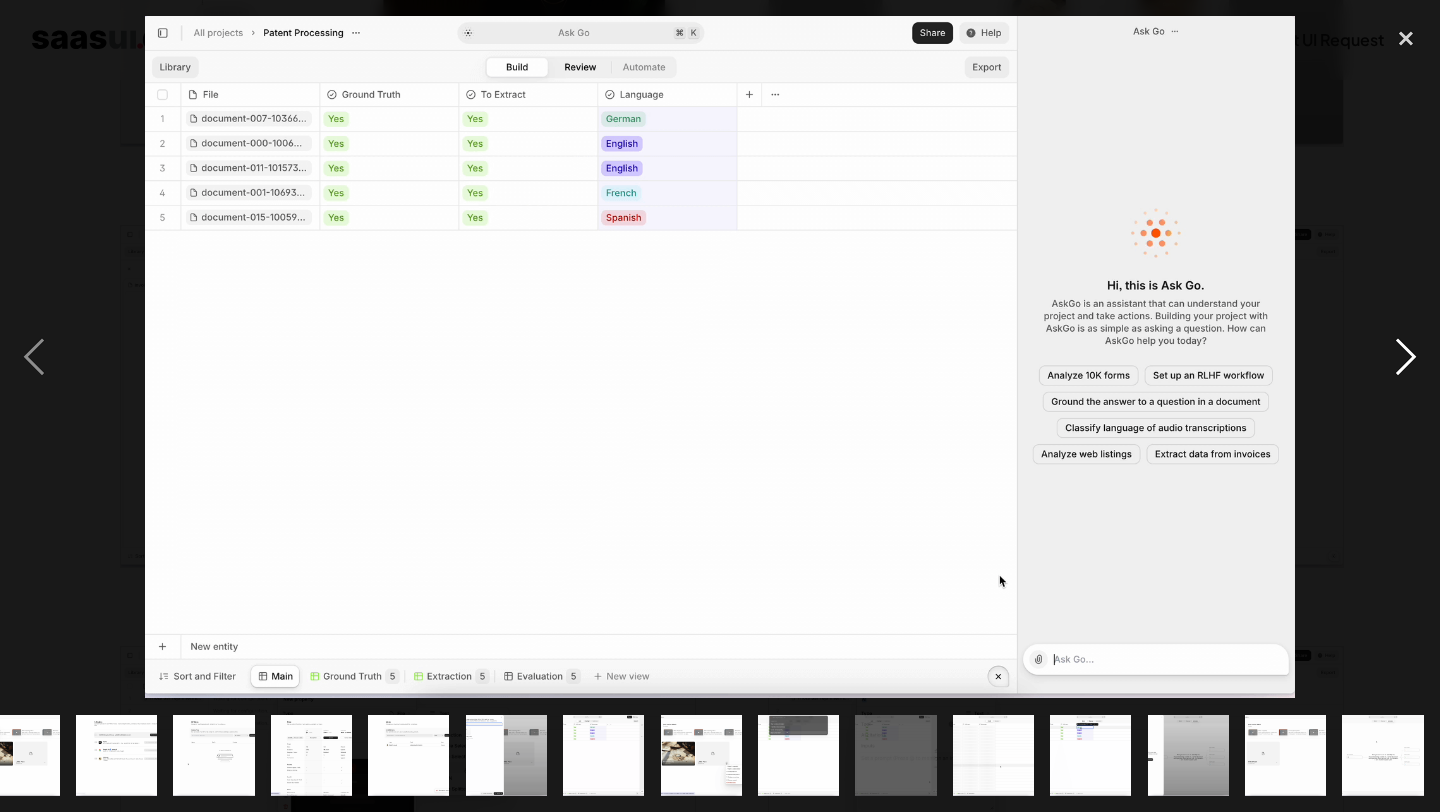click at bounding box center (1406, 357) 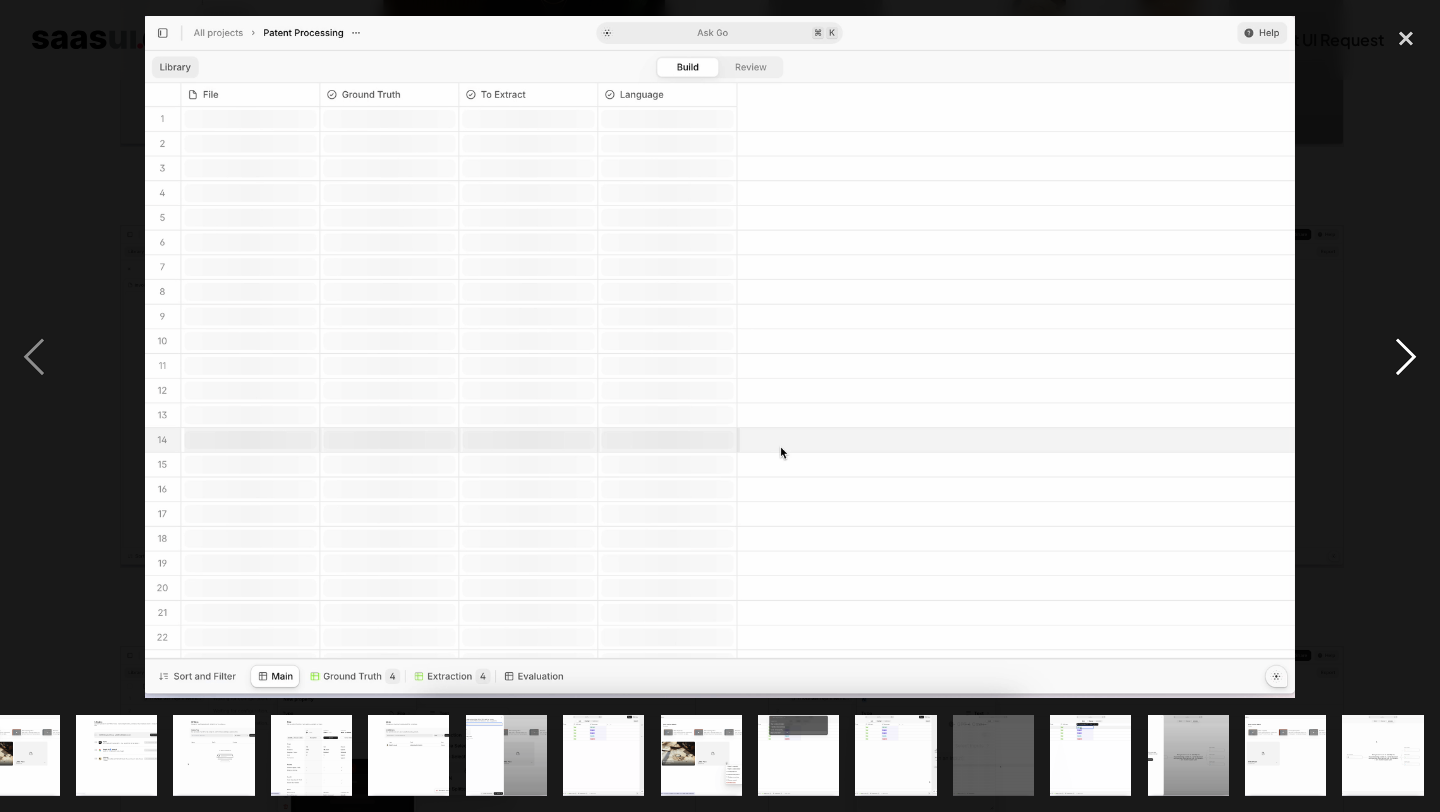 click at bounding box center (1406, 357) 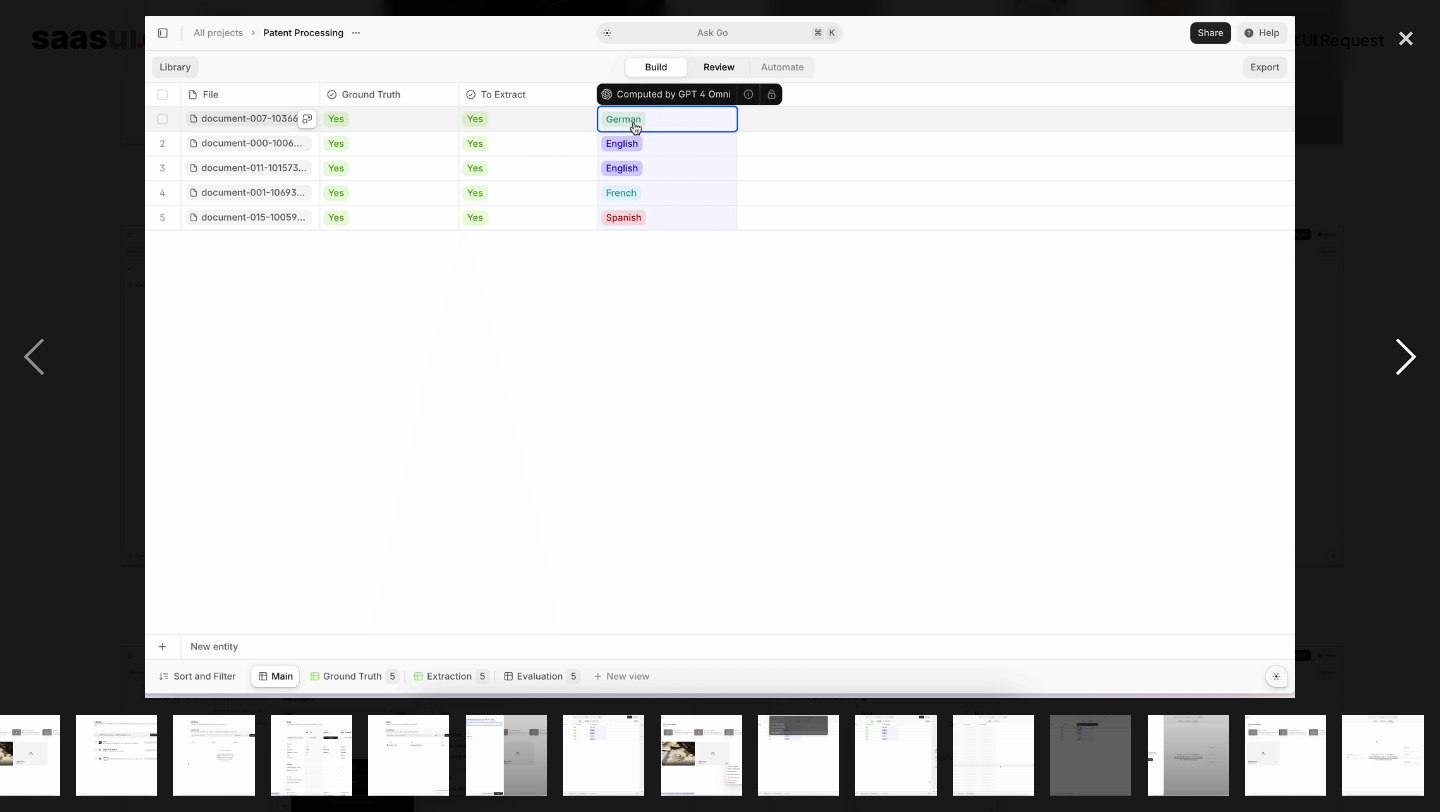 click at bounding box center (1406, 357) 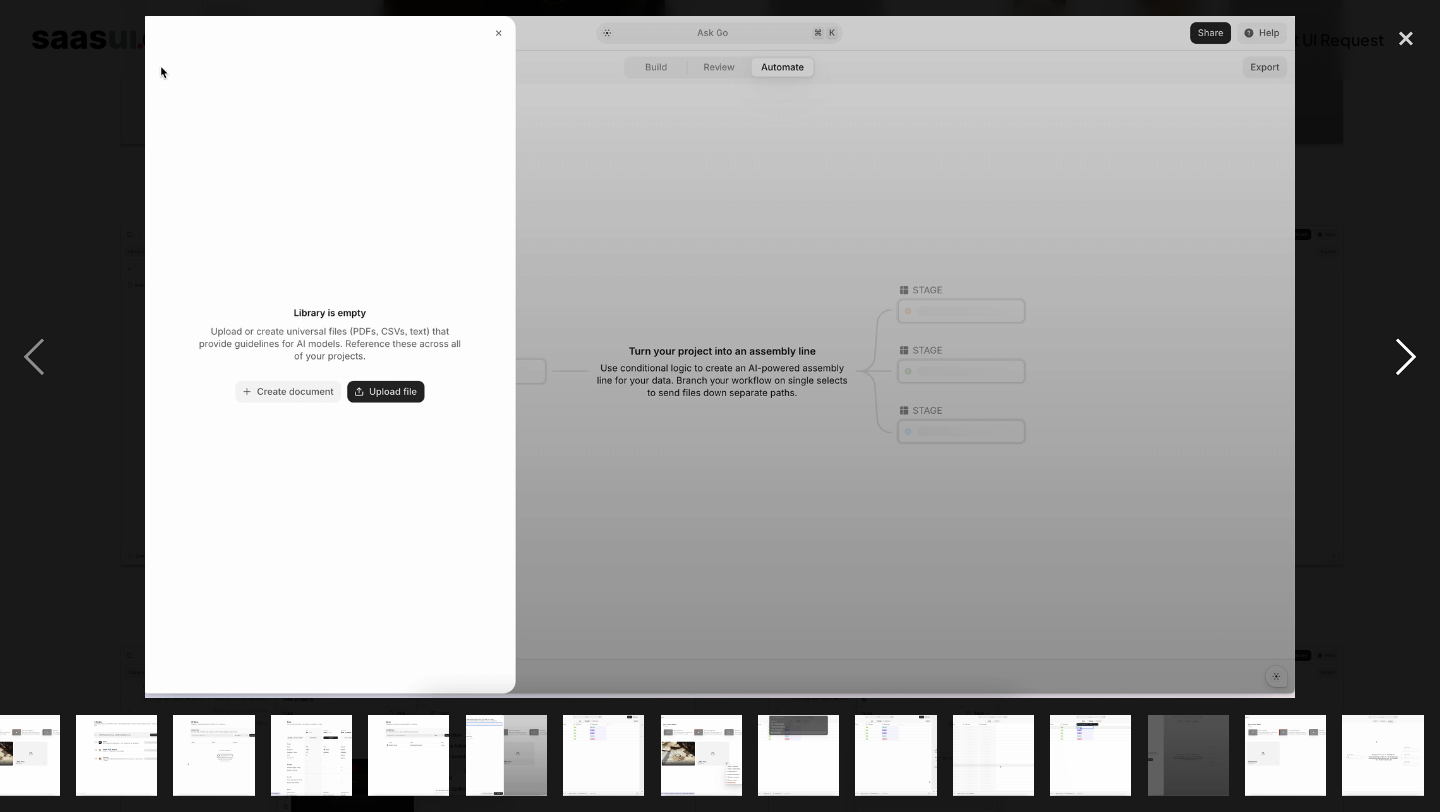 click at bounding box center [1406, 357] 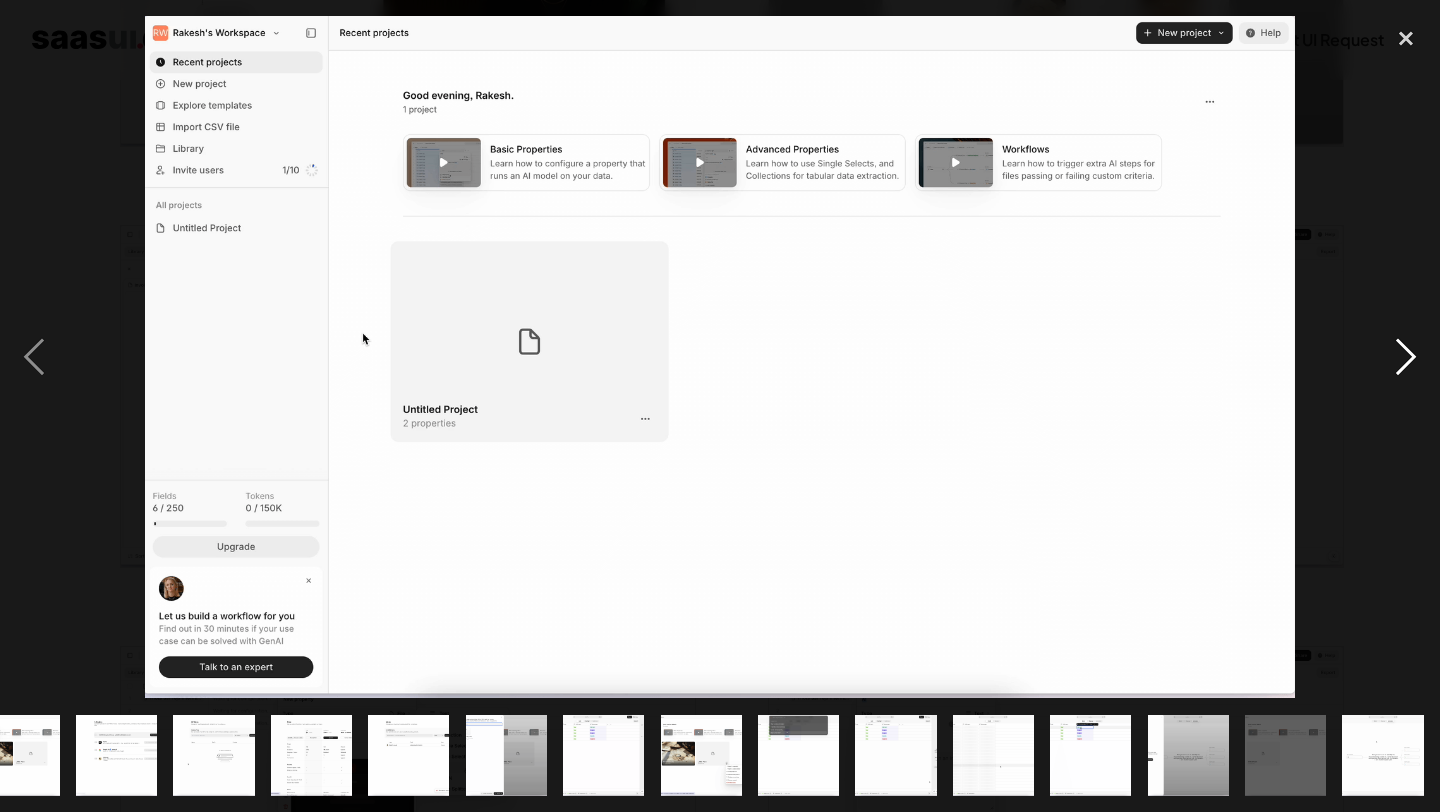click at bounding box center [1406, 357] 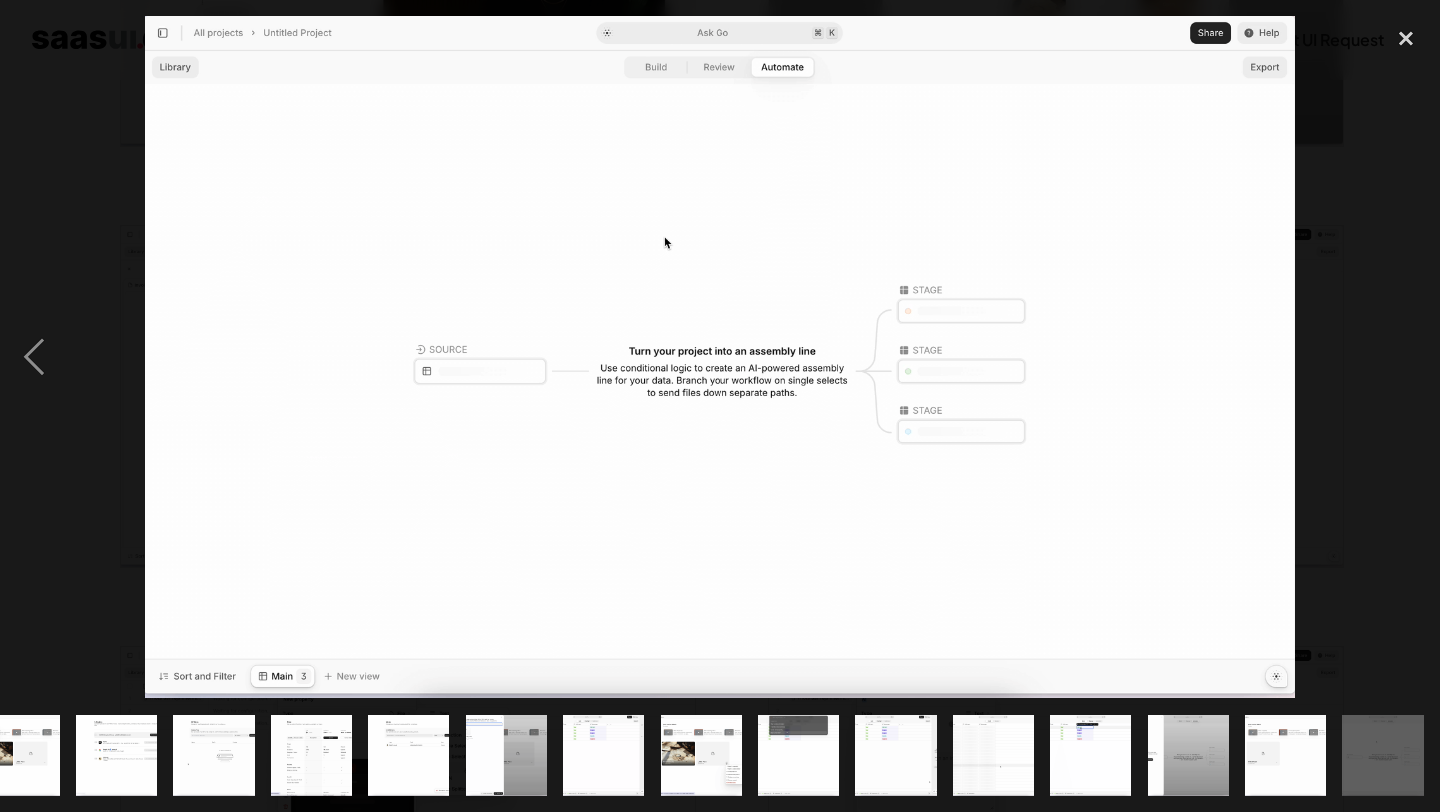 click at bounding box center (1406, 357) 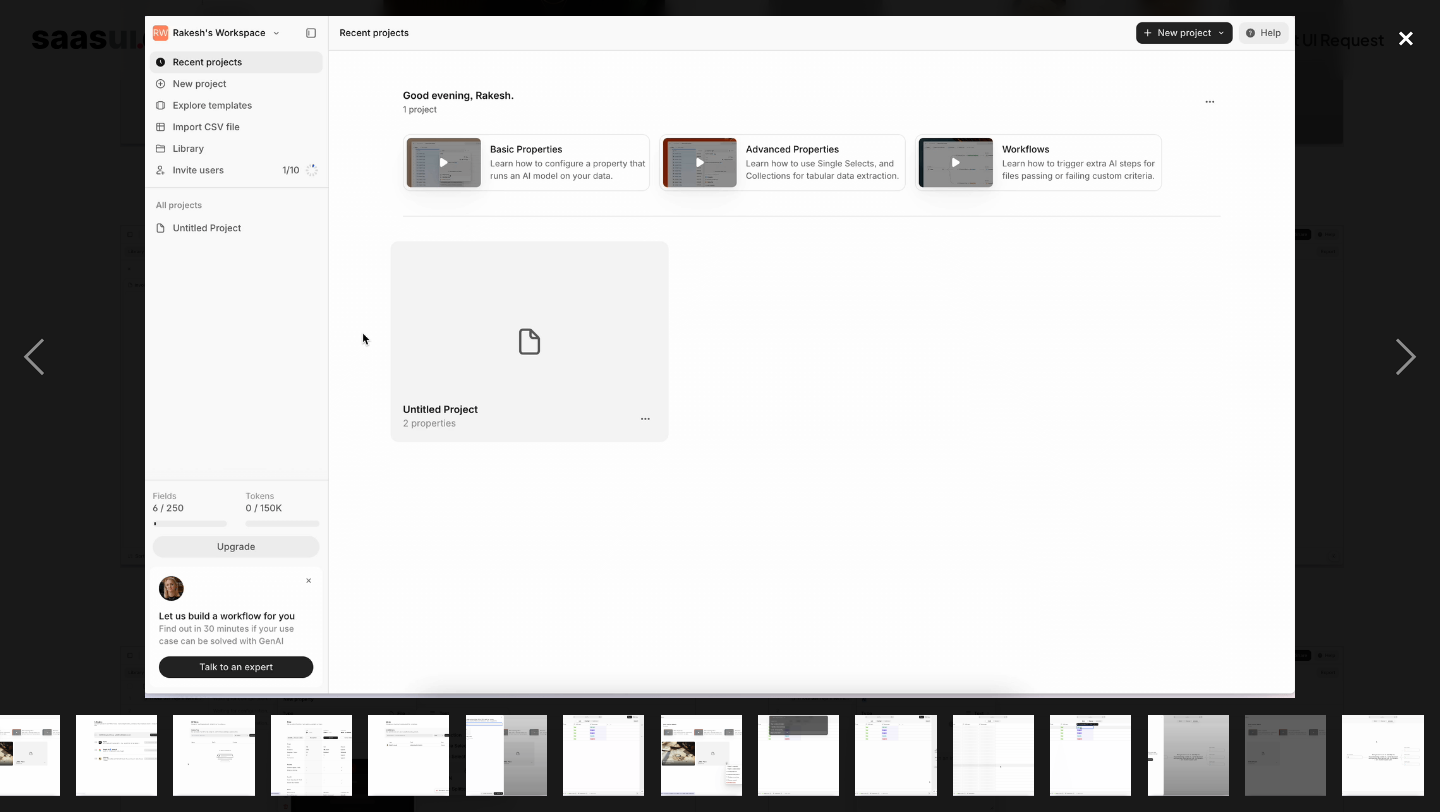 click at bounding box center [1406, 38] 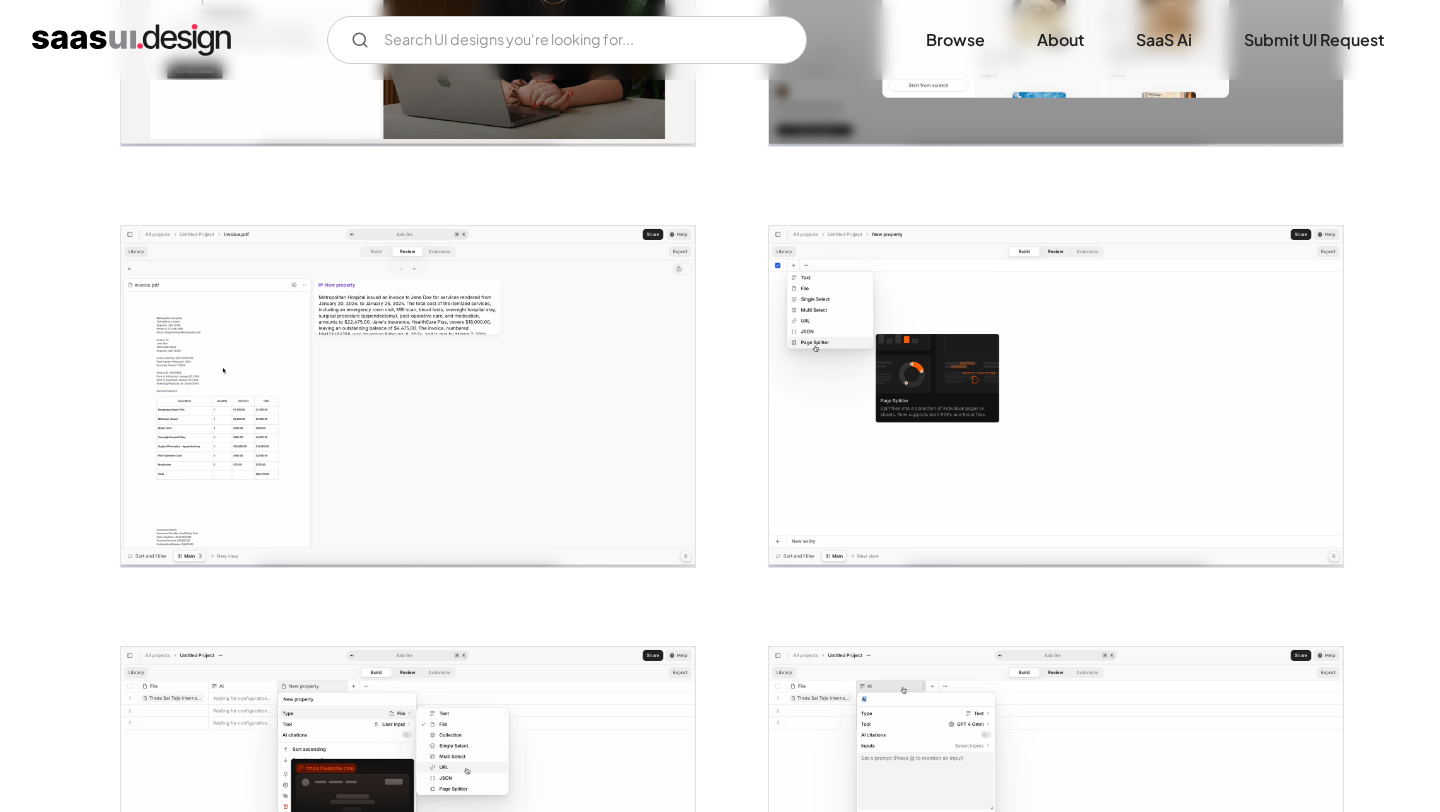 scroll, scrollTop: 0, scrollLeft: 0, axis: both 